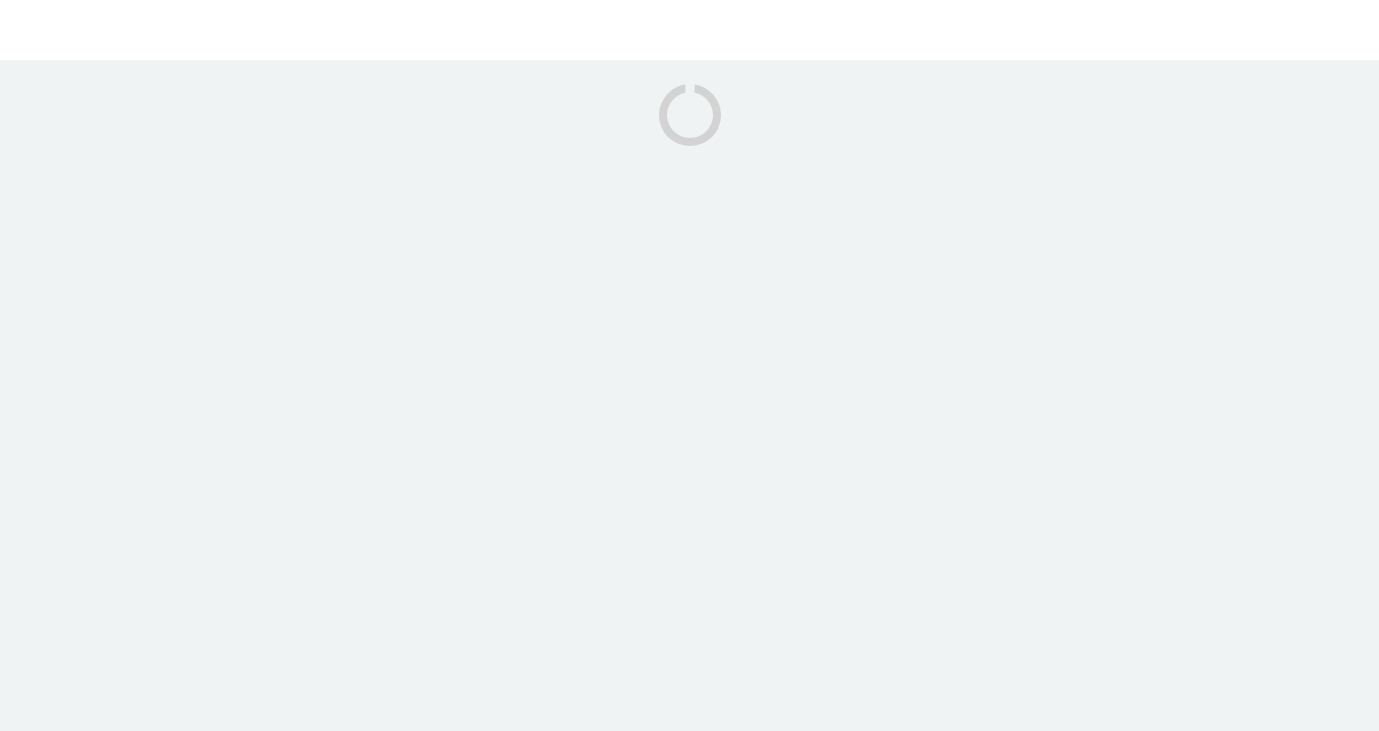 scroll, scrollTop: 0, scrollLeft: 0, axis: both 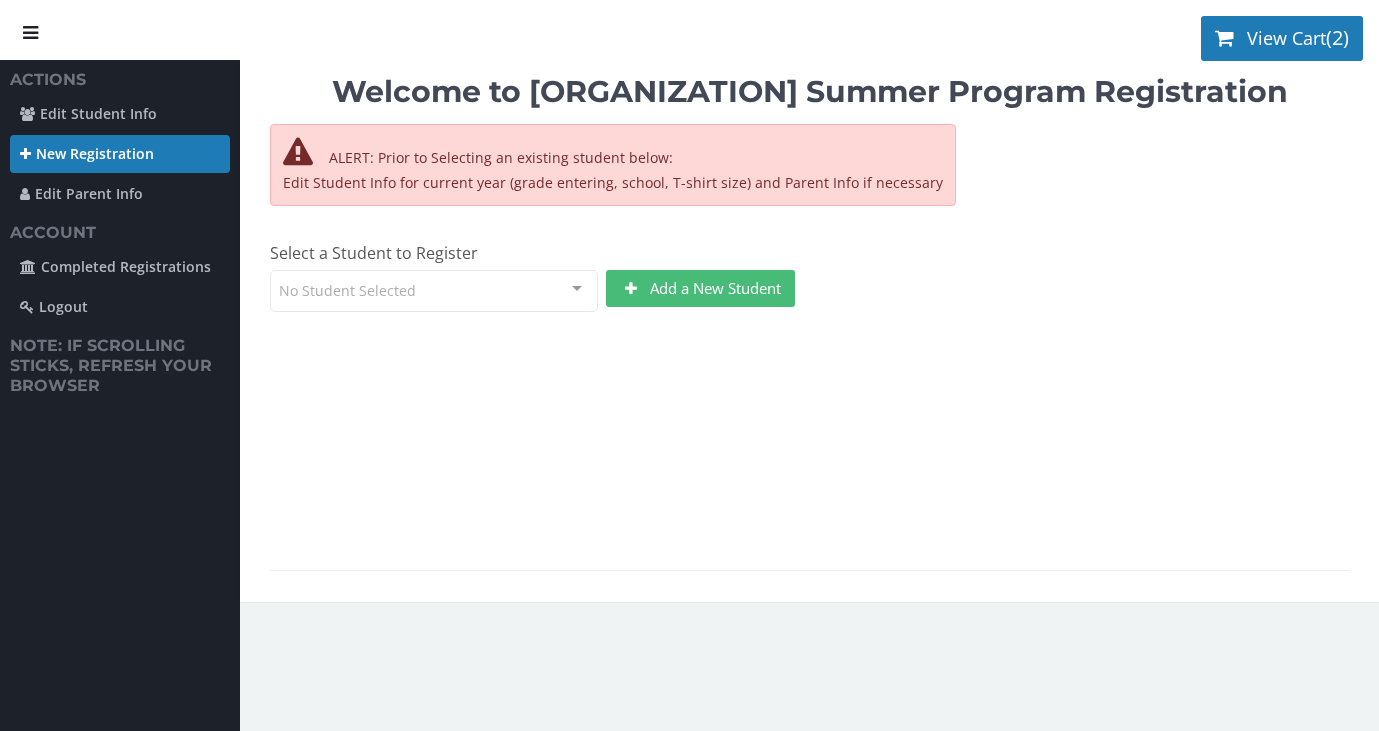 click on "New Registration" at bounding box center [120, 154] 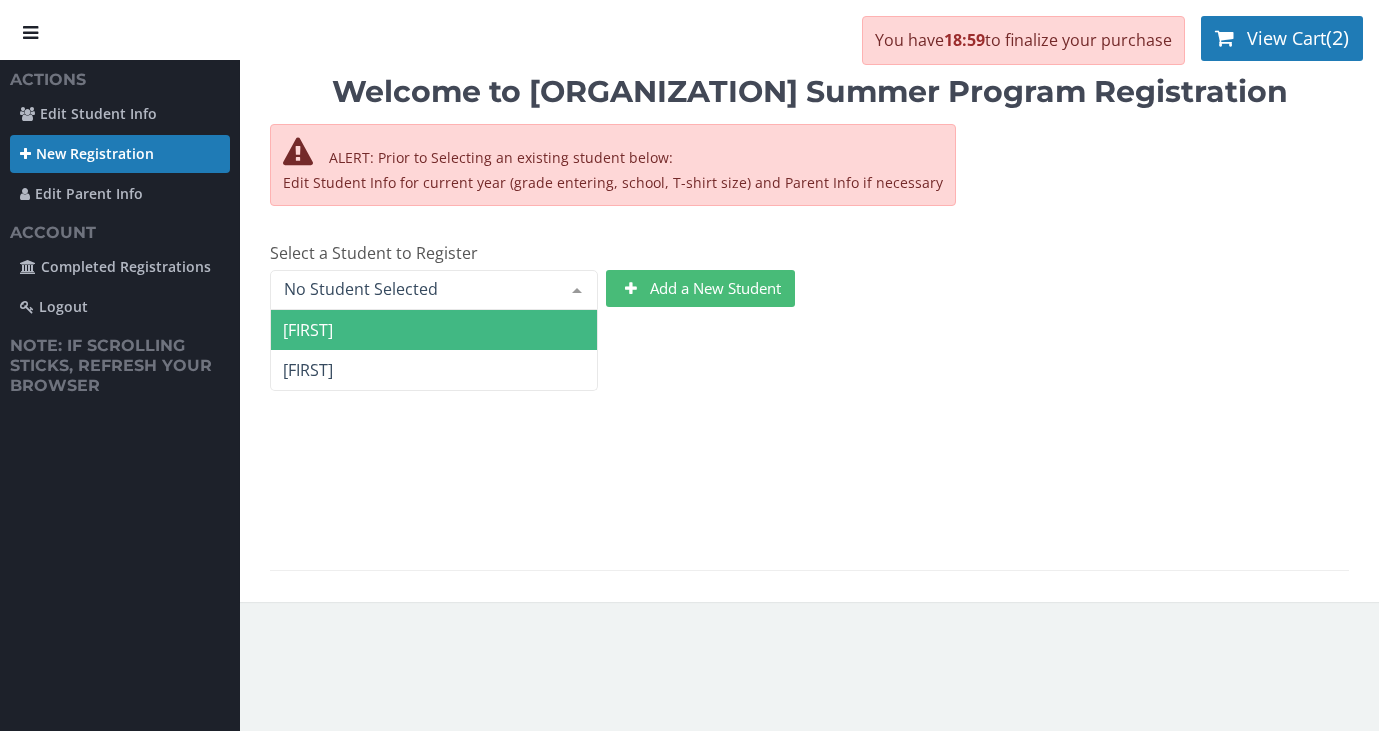 click on "[FIRST]" at bounding box center [434, 330] 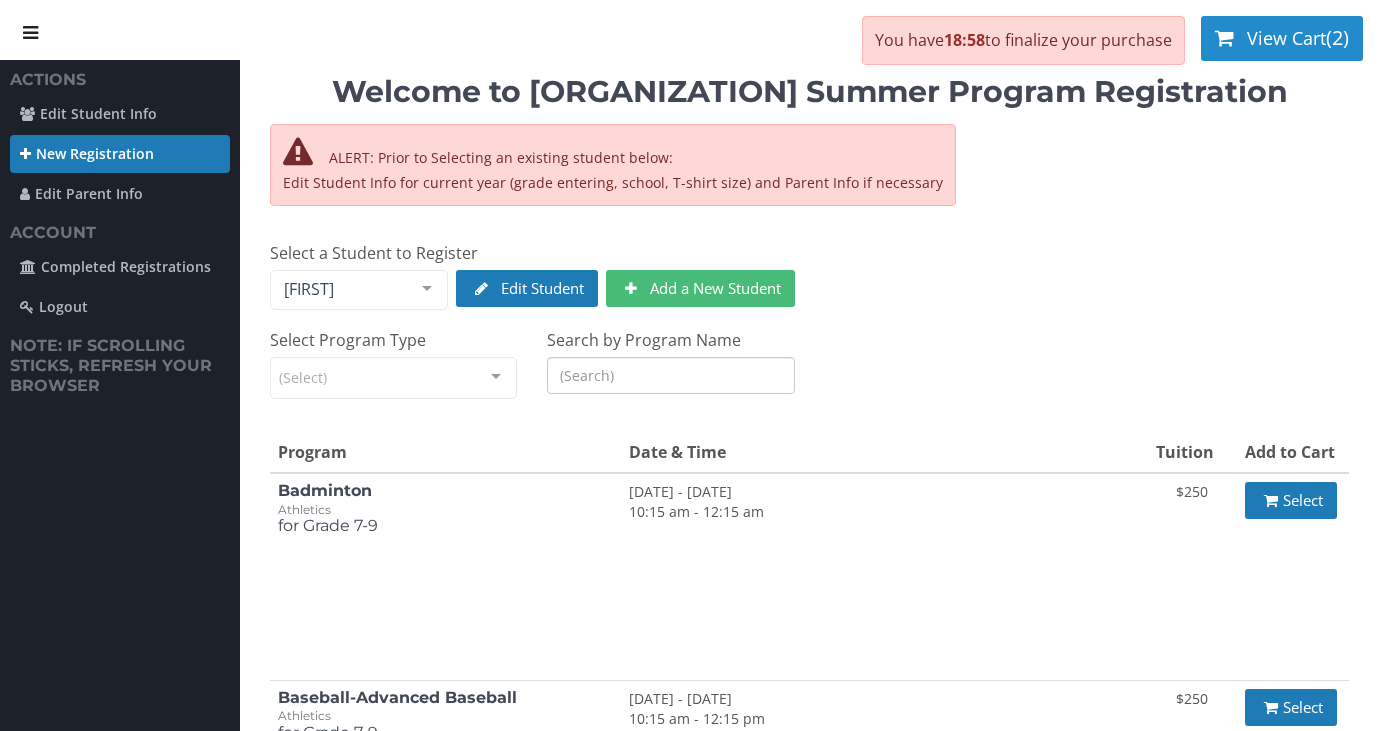 click on "View Cart" at bounding box center (1286, 38) 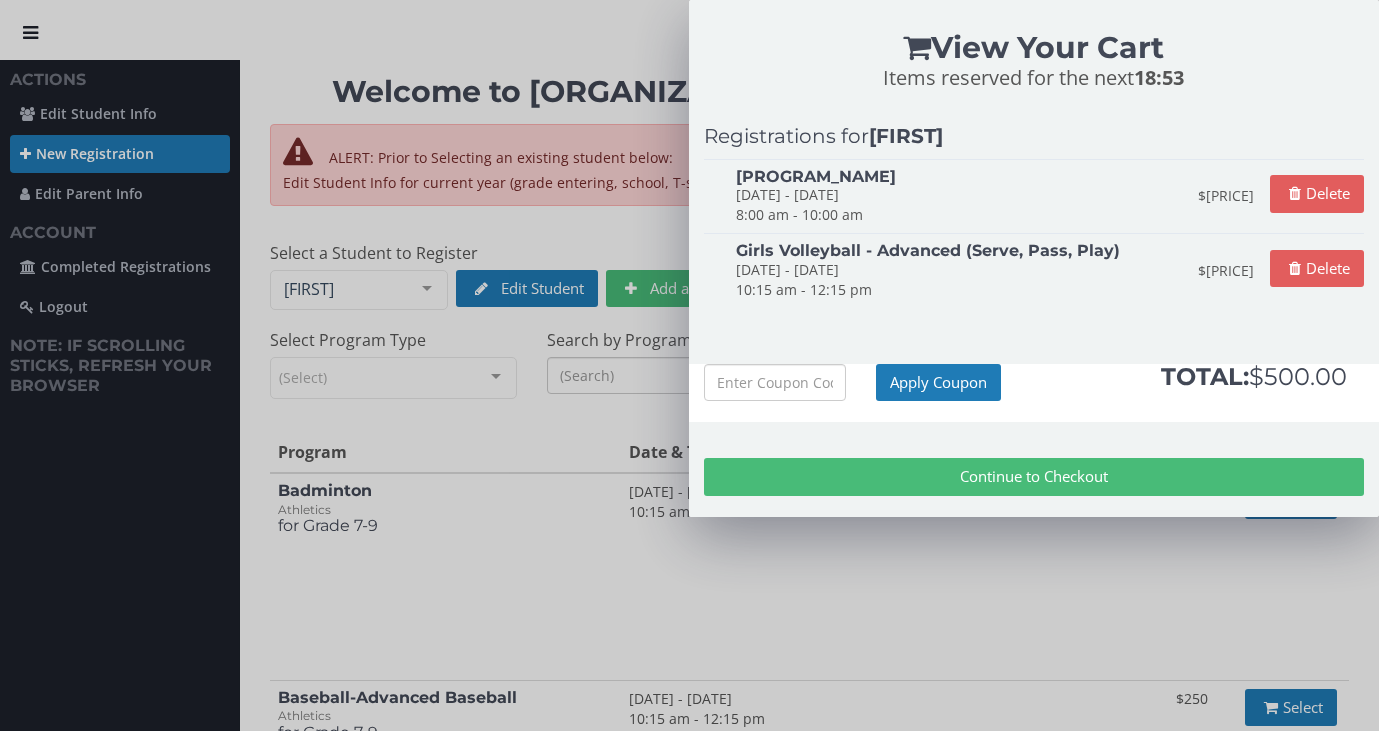 click on "Girls Volleyball - Advanced (Position Training)" at bounding box center [959, 177] 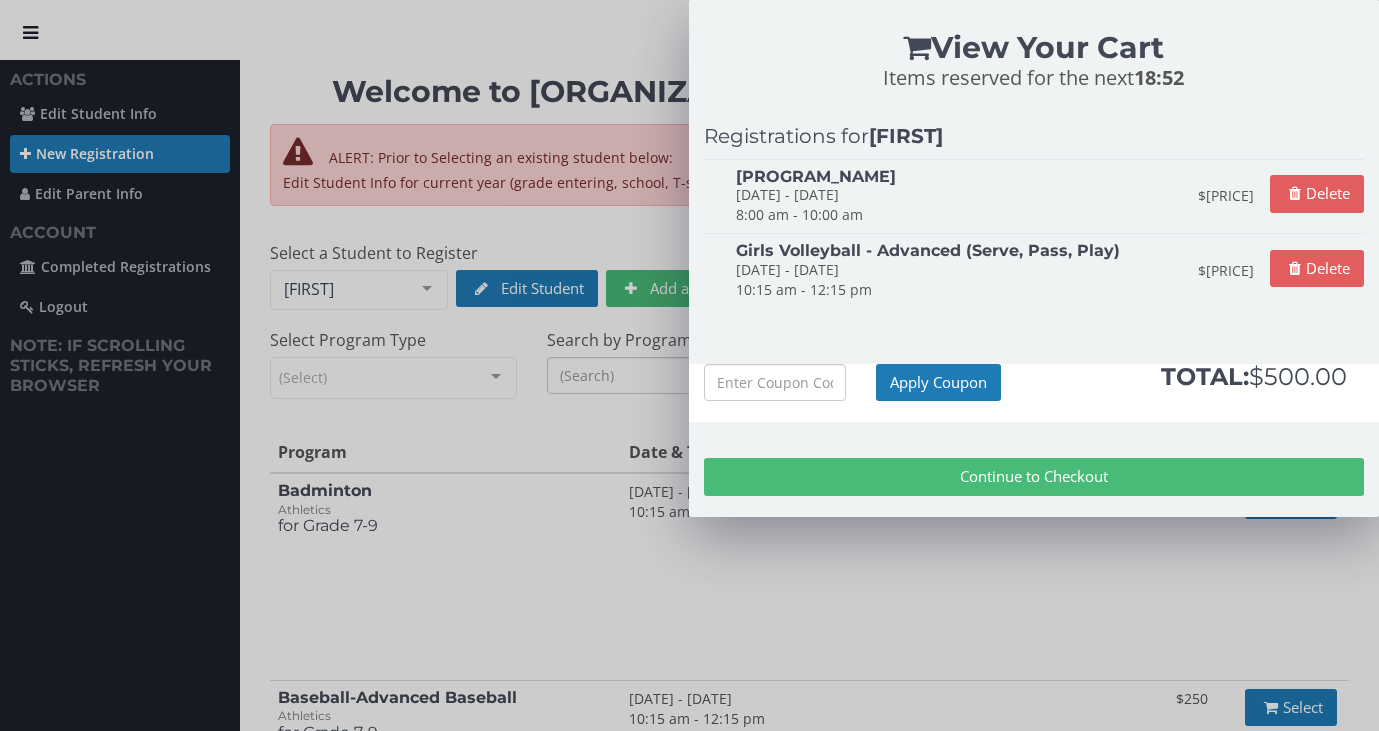 click on "Girls Volleyball - Advanced (Serve, Pass, Play)" at bounding box center [959, 177] 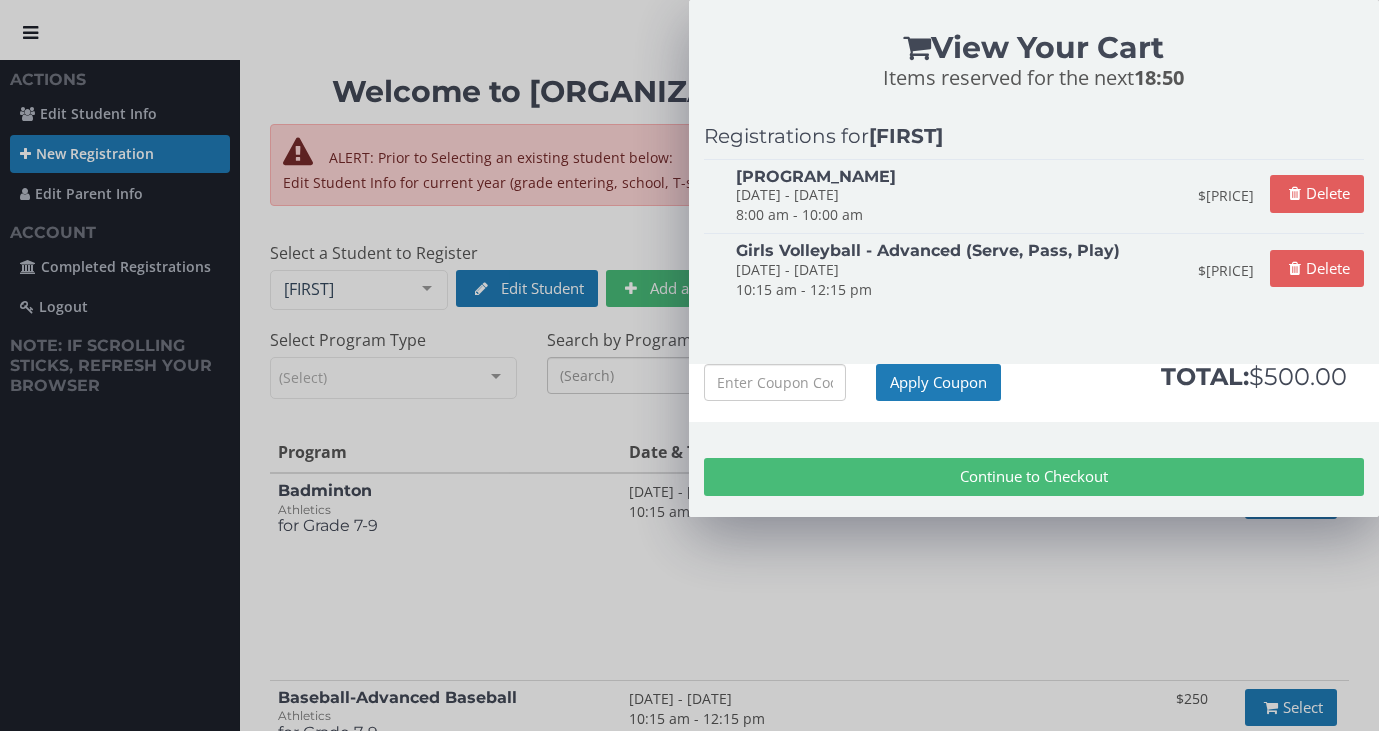 click on "Continue to Checkout" at bounding box center [1034, 476] 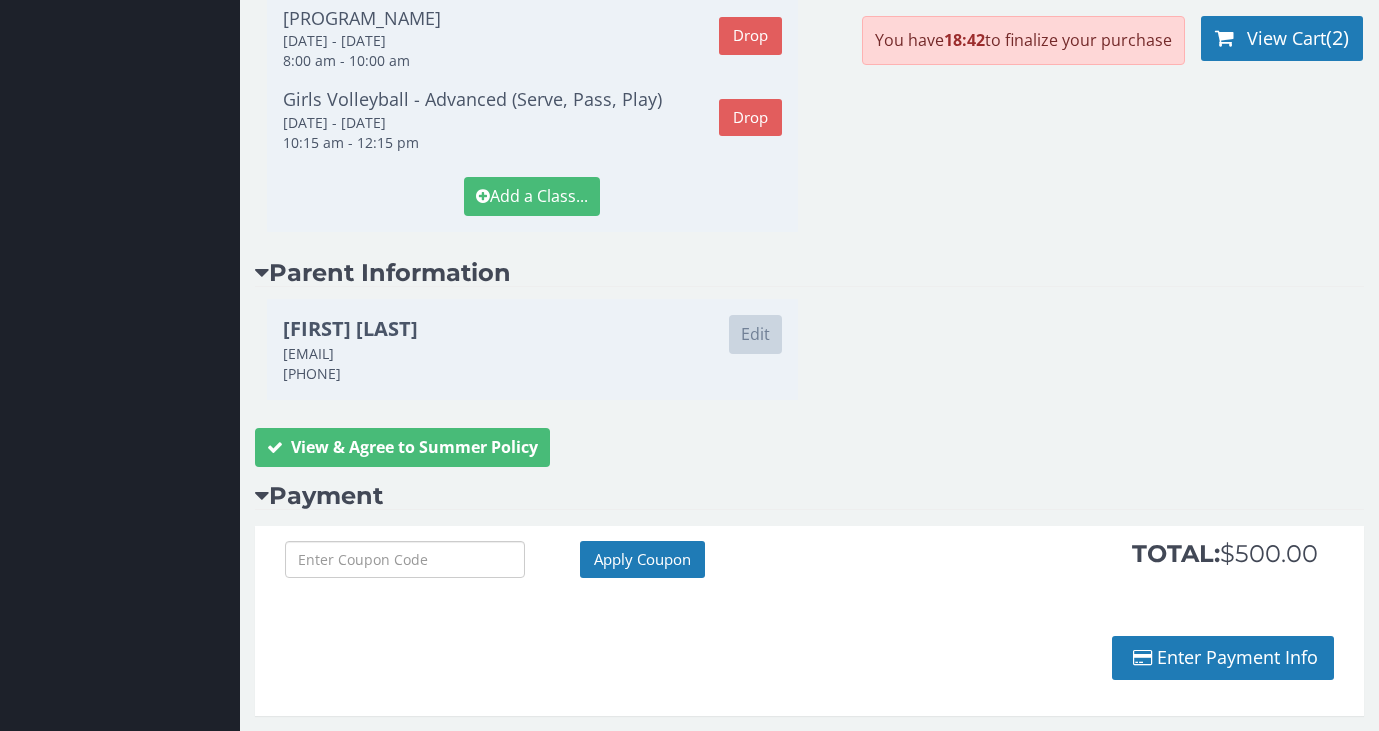 scroll, scrollTop: 589, scrollLeft: 0, axis: vertical 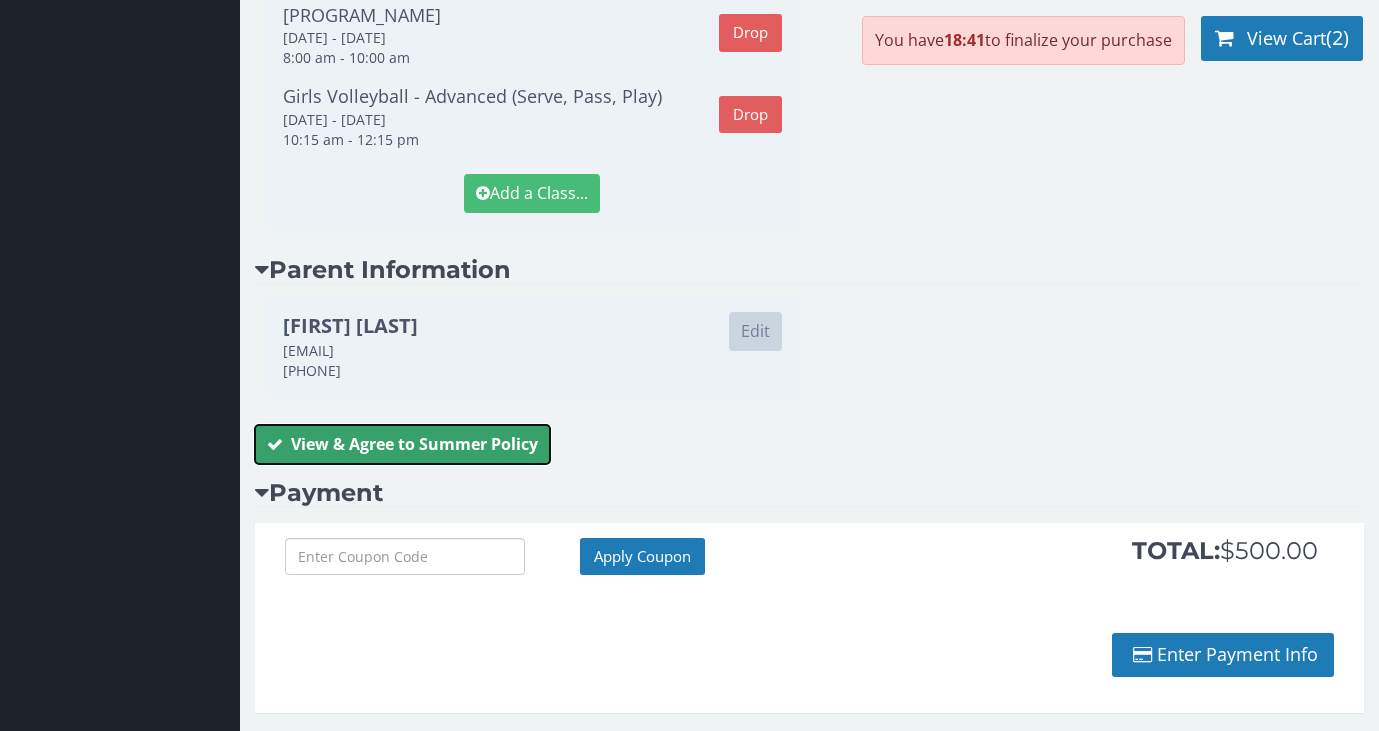 click on "View & Agree to Summer Policy" at bounding box center [402, 444] 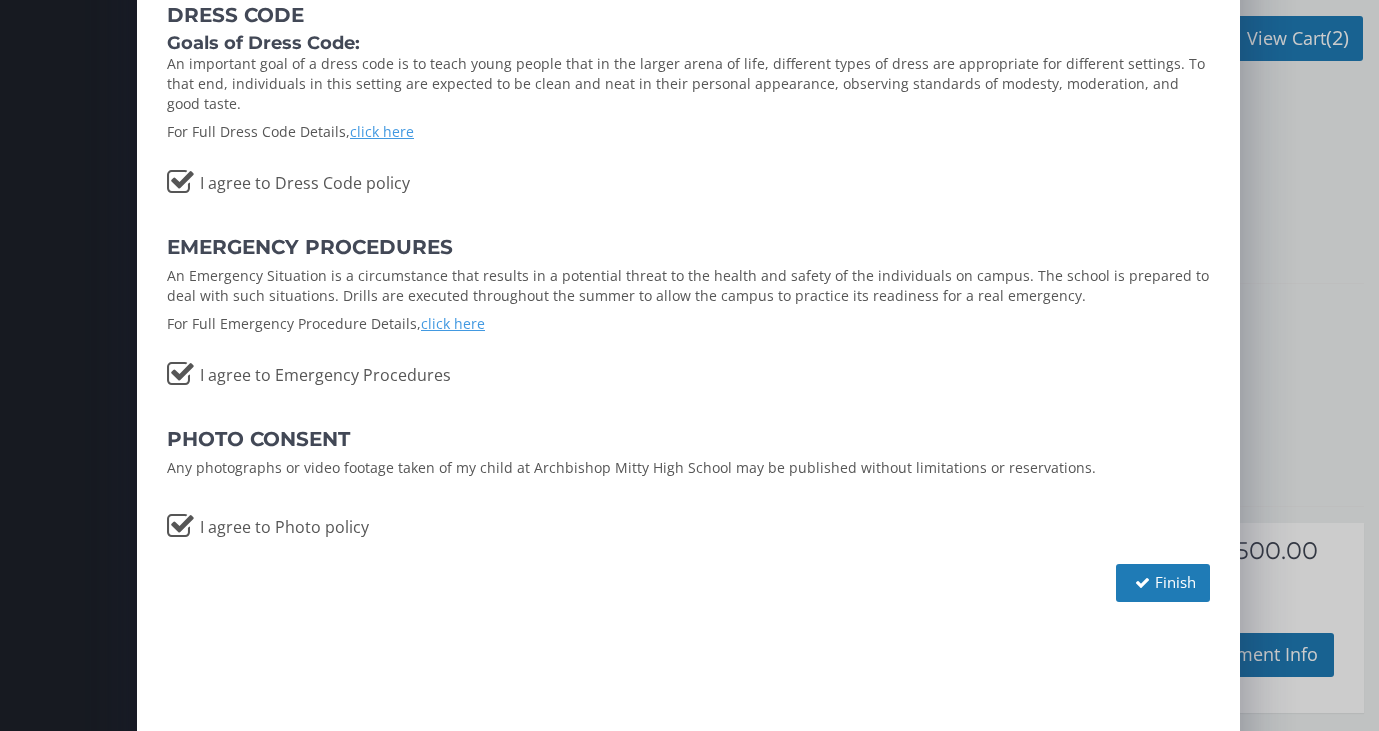 scroll, scrollTop: 224, scrollLeft: 0, axis: vertical 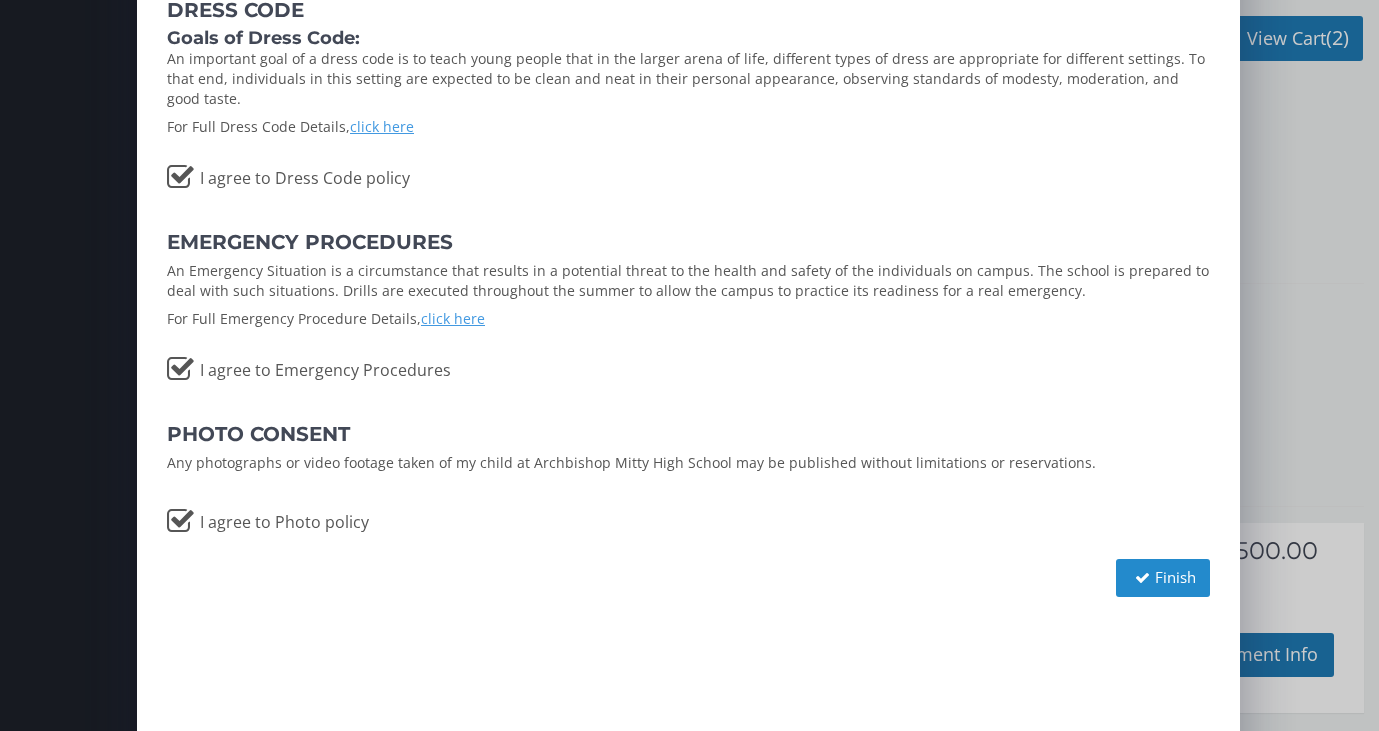 click on "Finish" at bounding box center [1163, 577] 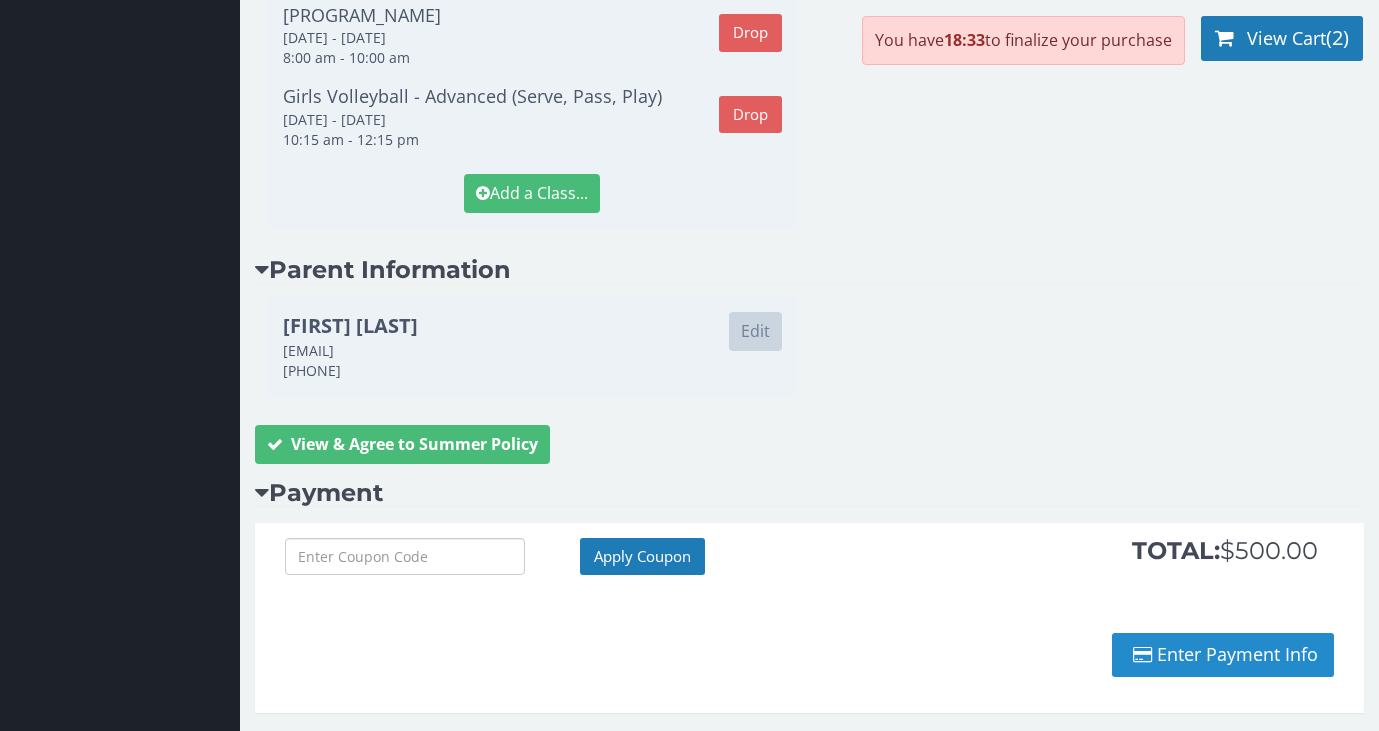 click on "Enter Payment Info" at bounding box center (1223, 655) 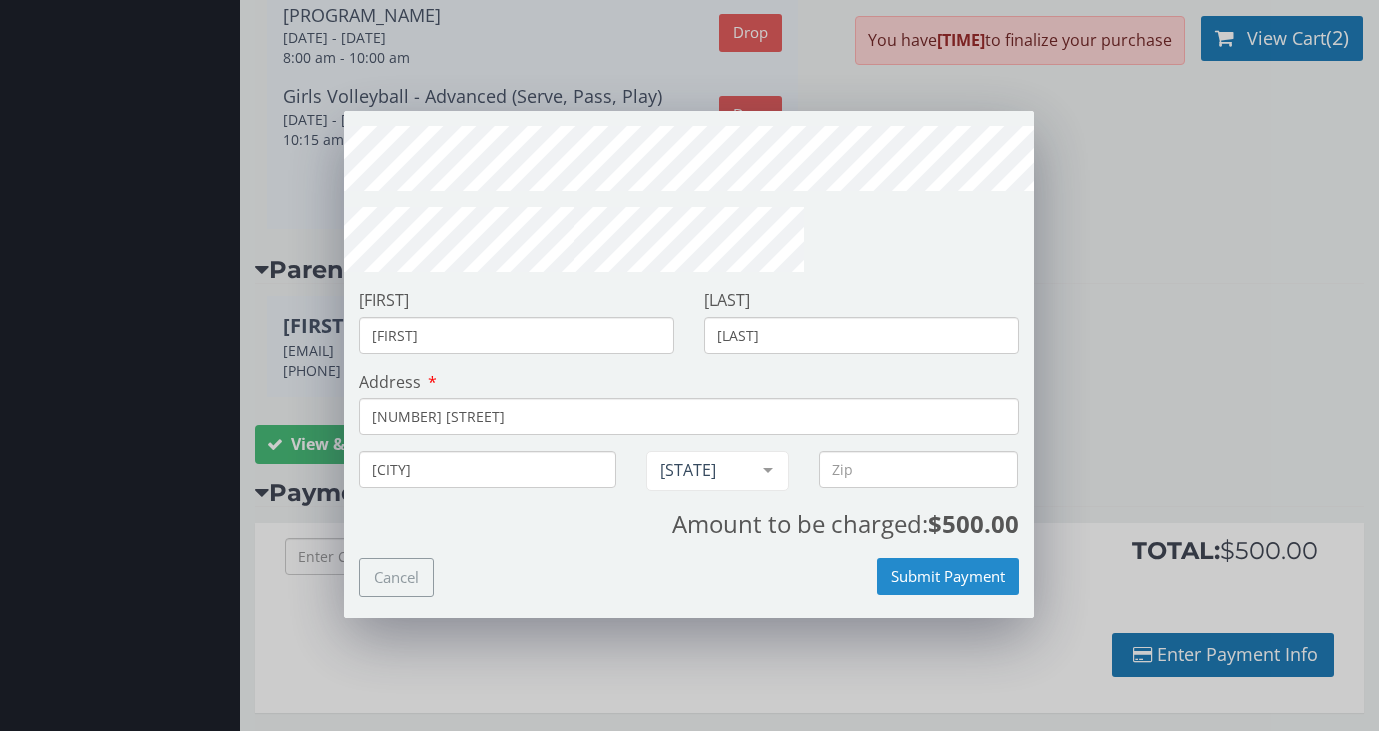 click on "Submit Payment" at bounding box center [948, 576] 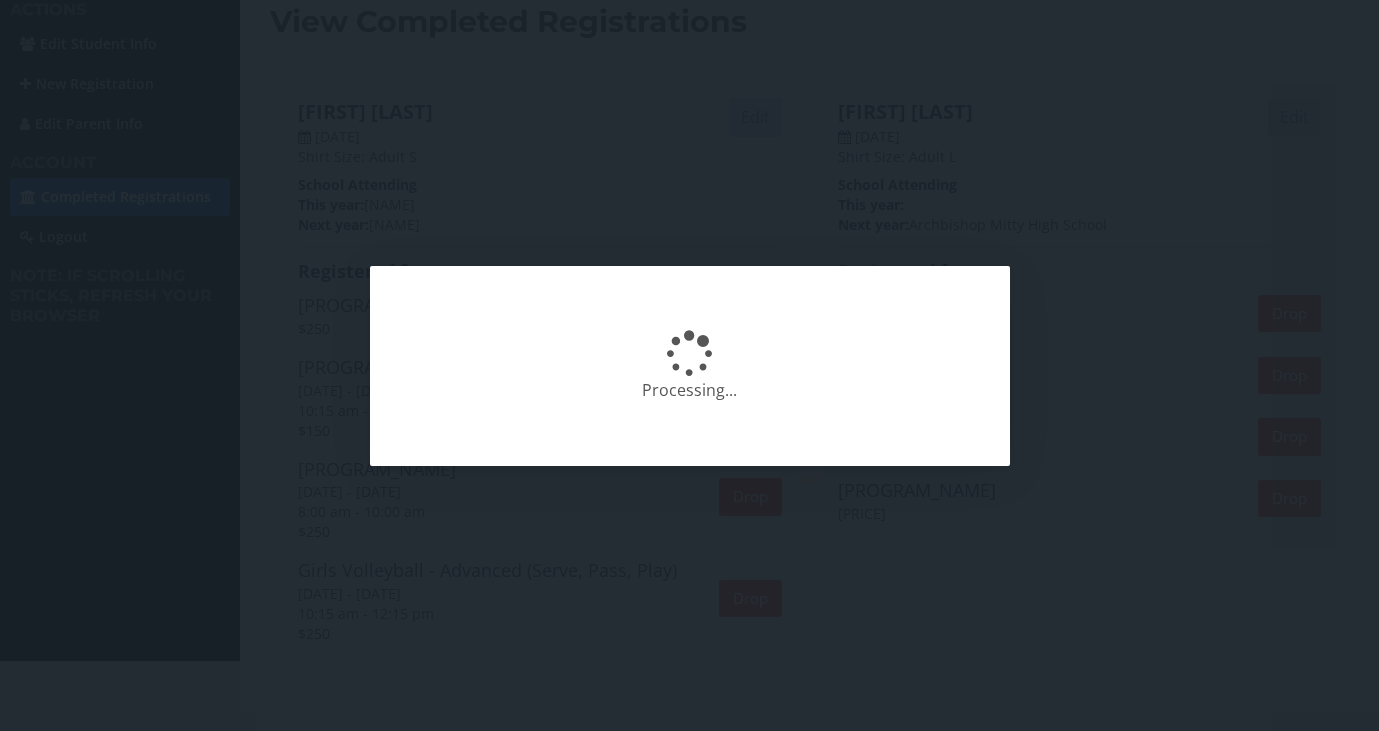 scroll, scrollTop: 47, scrollLeft: 0, axis: vertical 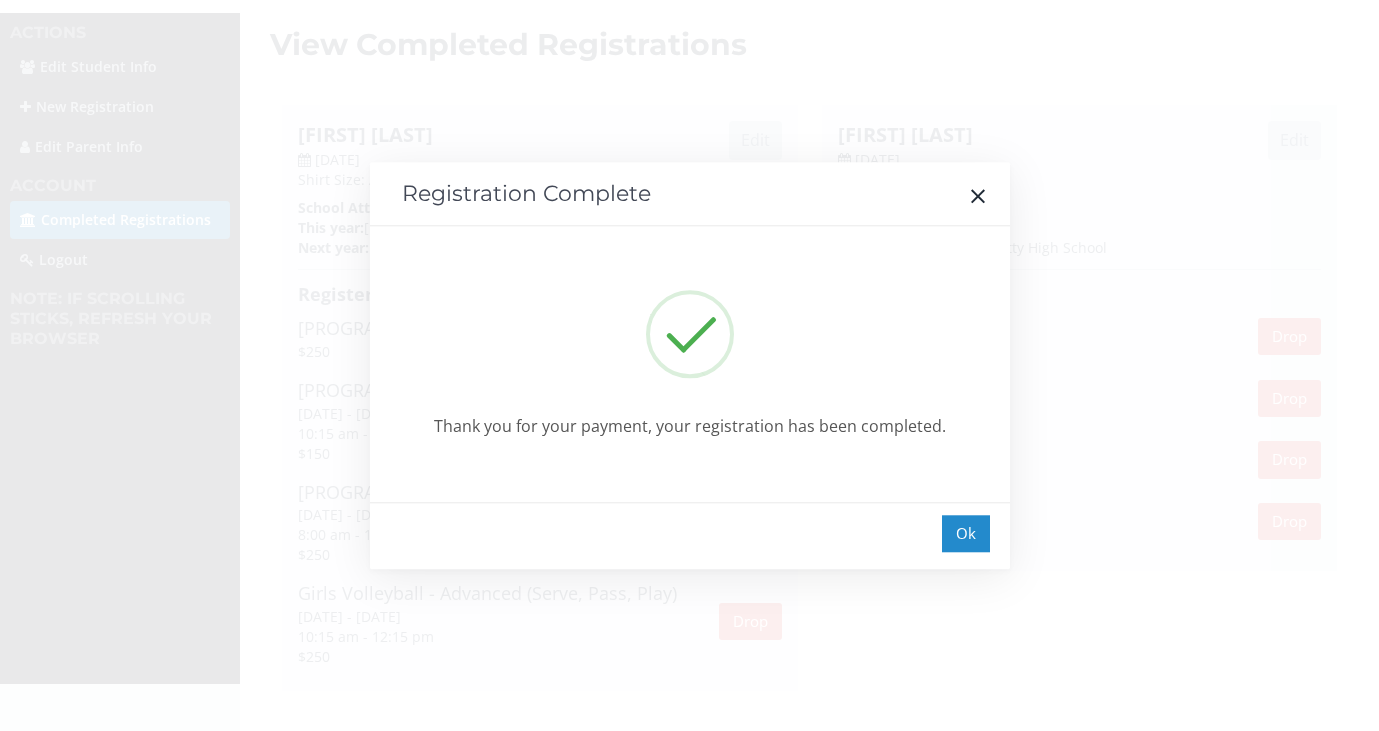 click on "Ok" at bounding box center (966, 533) 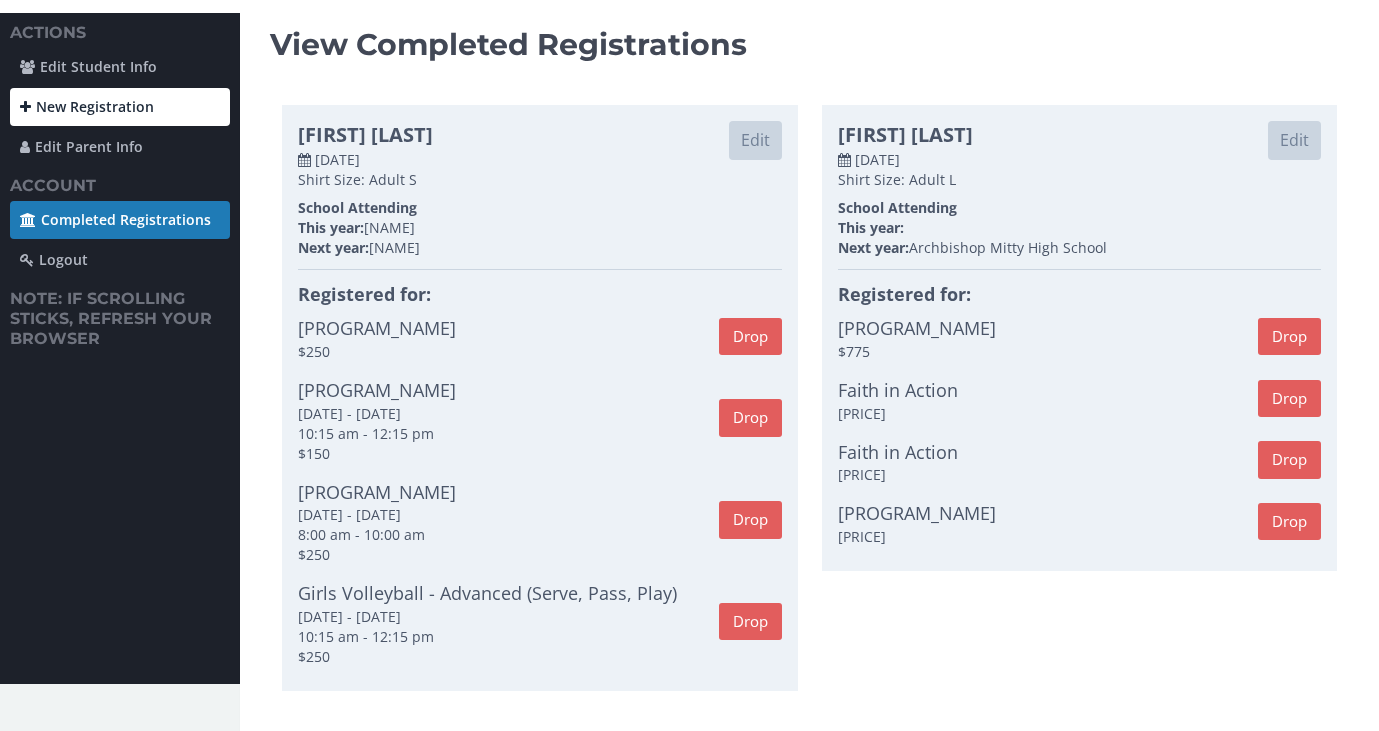 click on "New Registration" at bounding box center (120, 107) 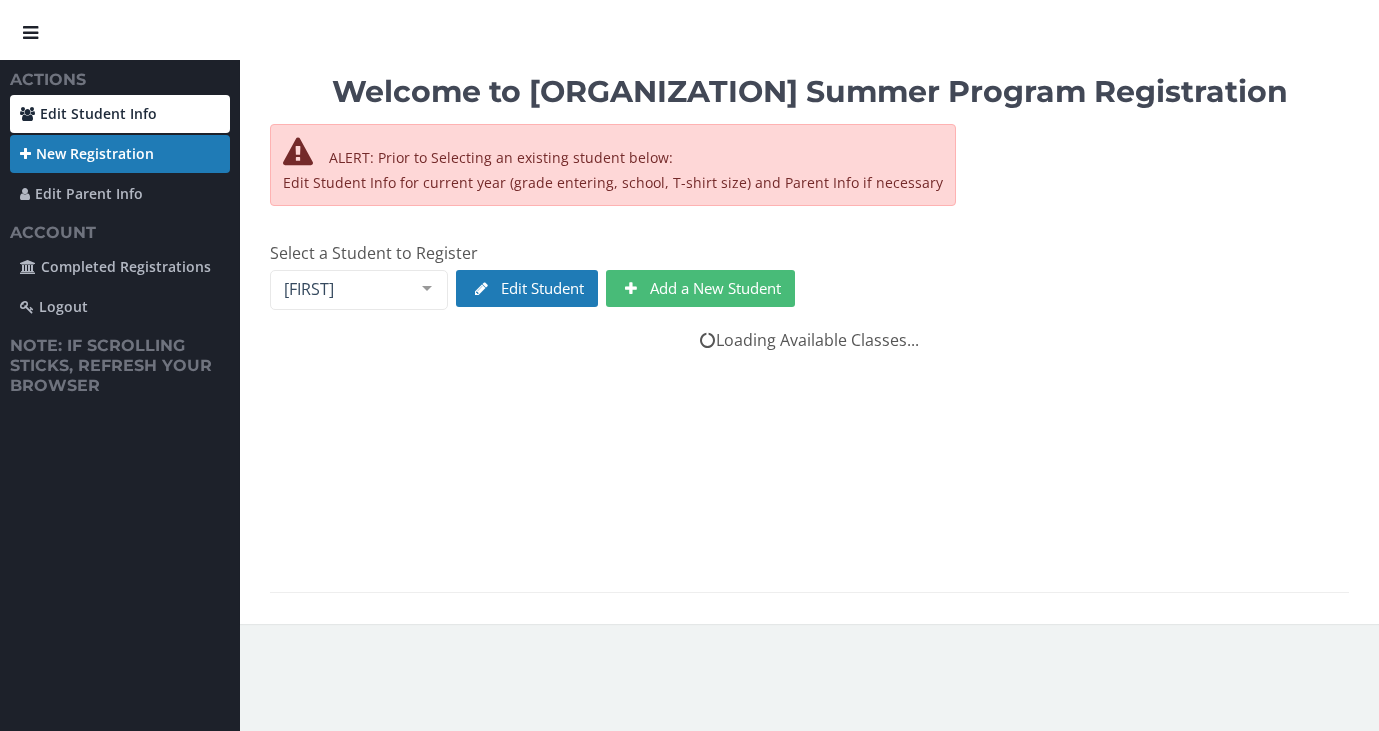 scroll, scrollTop: 0, scrollLeft: 0, axis: both 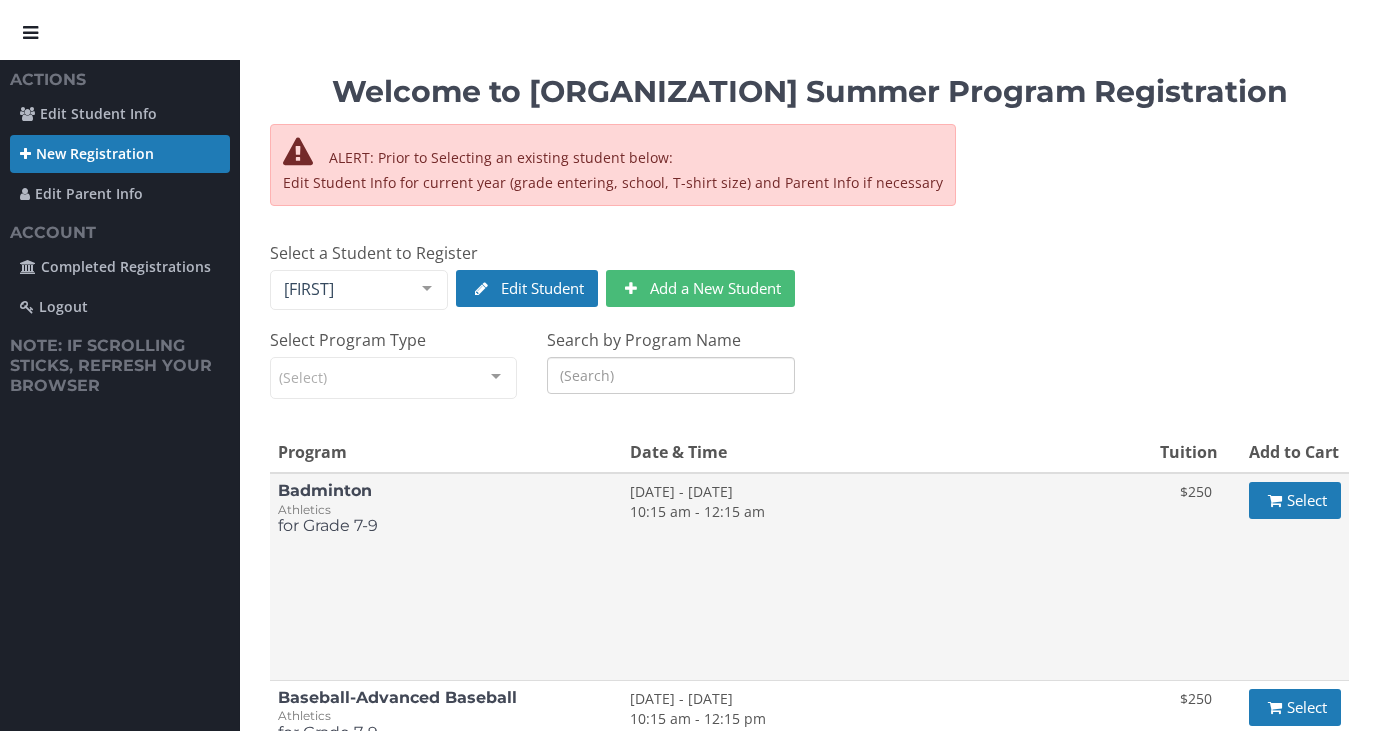 click on "Badminton Athletics for Grade 7-9" at bounding box center [446, 508] 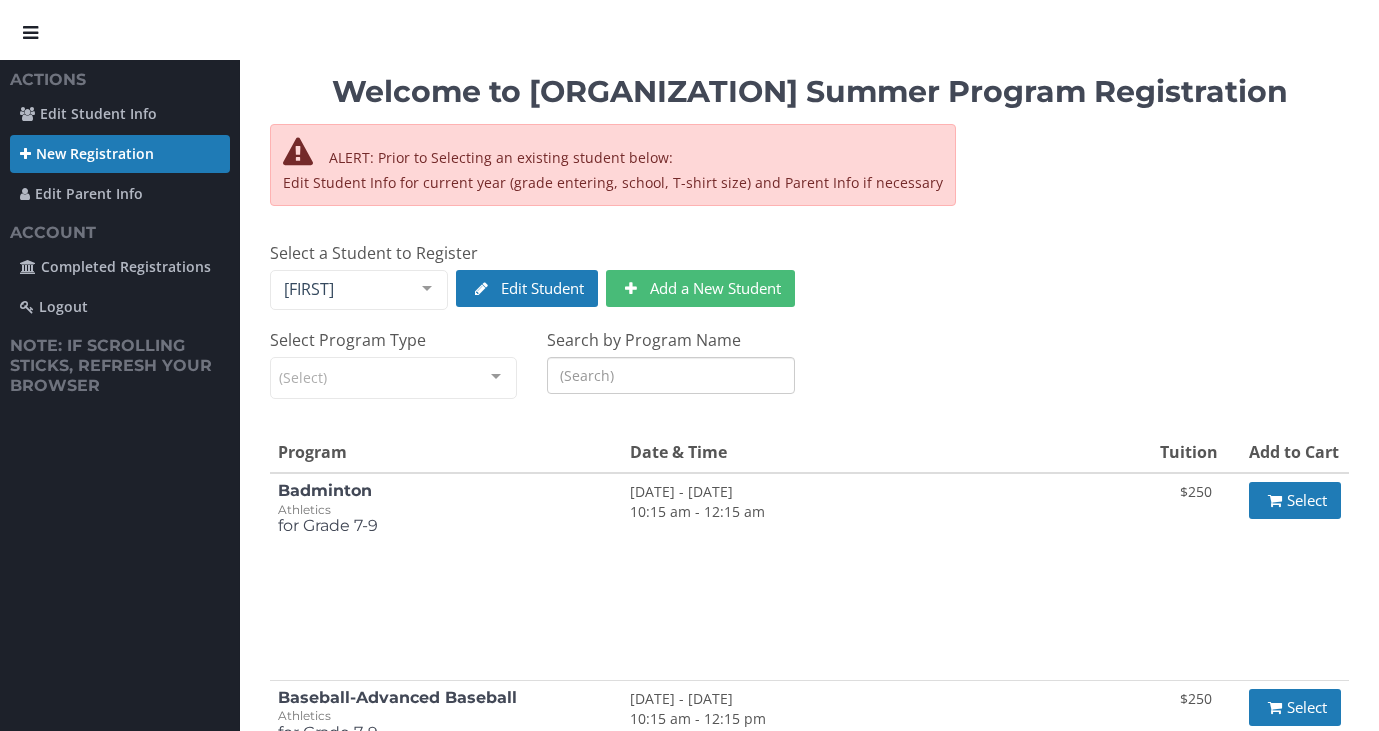 click on "Welcome to Archbishop Mitty Summer Program Registration         ALERT:  Prior to Selecting an existing student below: Edit Student Info for current year (grade entering, school, T-shirt size) and Parent Info if necessary         Select a Student to Register              Kelly         Kelly   Zachary     No elements found. Consider changing the search query.   List is empty.     Edit Student
Add a New Student
Edit
New Student
Select Program Type
(Select)
Enrichment   Athletics       List is empty.         Search by Program Name                             Program Date & Time Tuition Add to Cart Badminton Athletics for Grade 7-9   7/14/2025 - 7/18/2025   10:15 am - 12:15 am     $250   Select
Baseball-Advanced Baseball Athletics for Grade 7-9   7/14/2025 - 7/18/2025   10:15 am - 12:15 pm     $250   Select
Baseball-Advanced Hitting Athletics for Grade 7-9   7/14/2025 - 7/18/2025   8:00 am - 10:00 am     $250" at bounding box center (809, 1396) 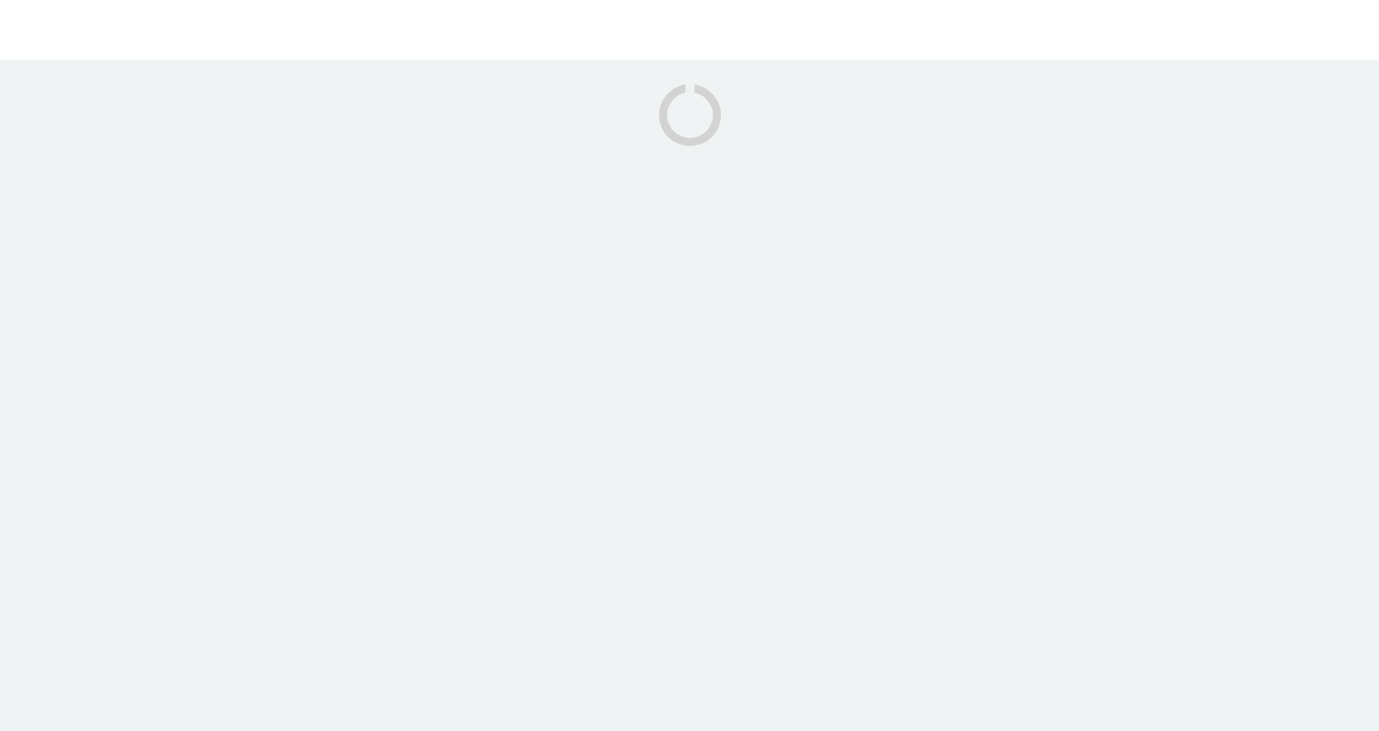 scroll, scrollTop: 0, scrollLeft: 0, axis: both 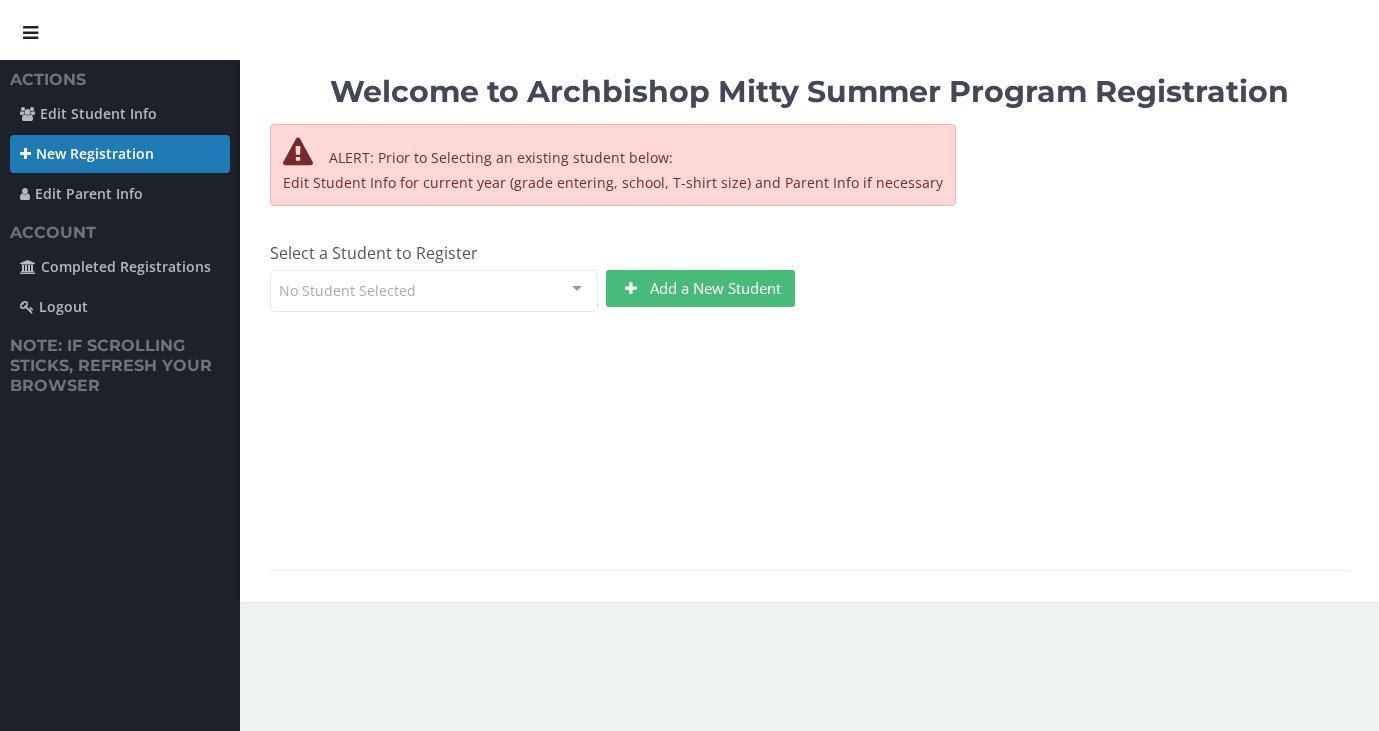 click on "No Student Selected" at bounding box center [434, 291] 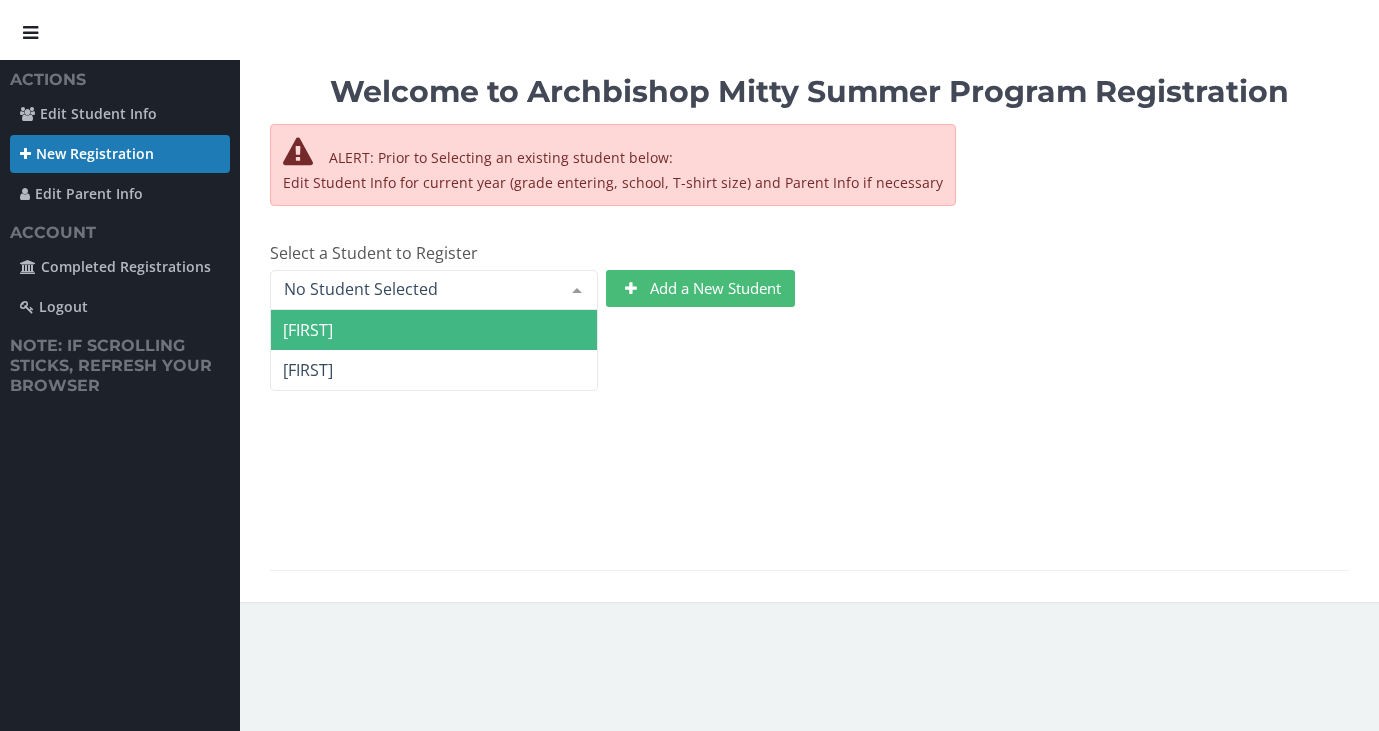 click on "[FIRST]" at bounding box center [434, 330] 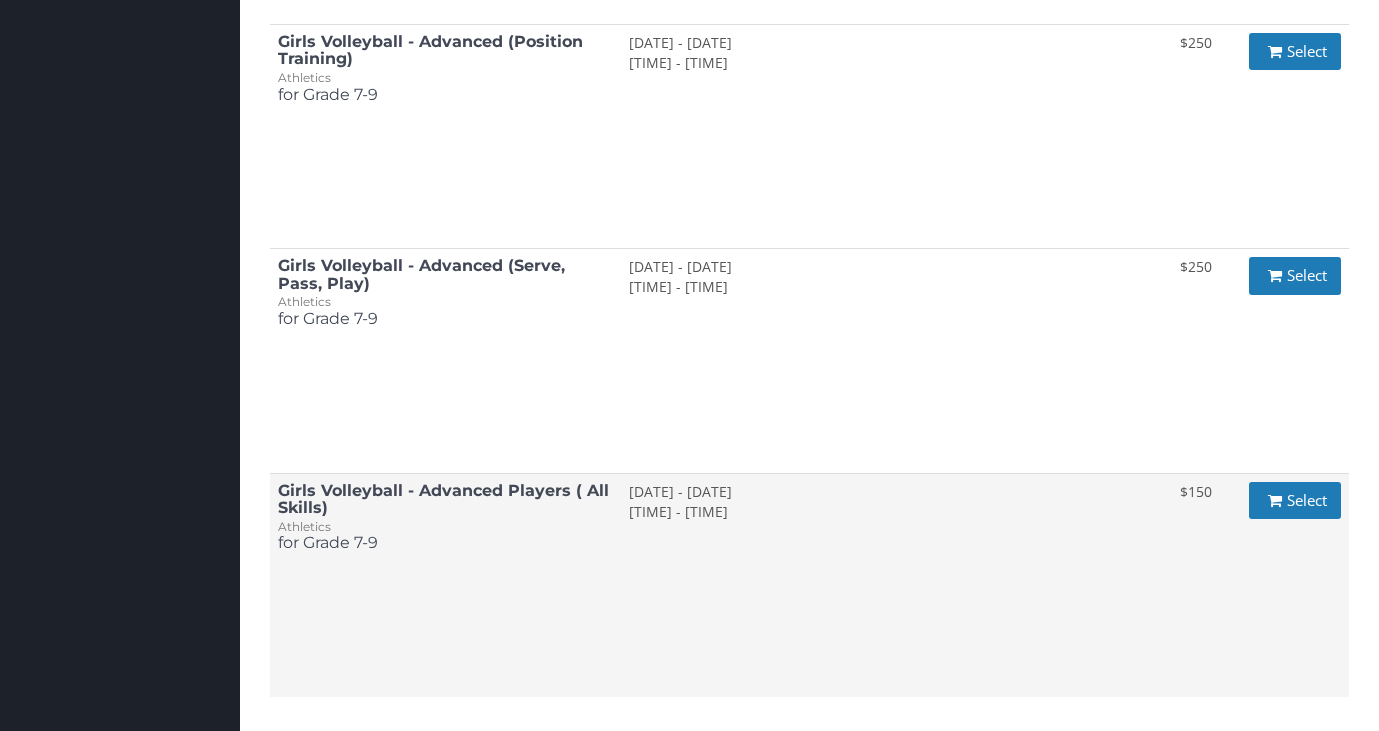 scroll, scrollTop: 2056, scrollLeft: 0, axis: vertical 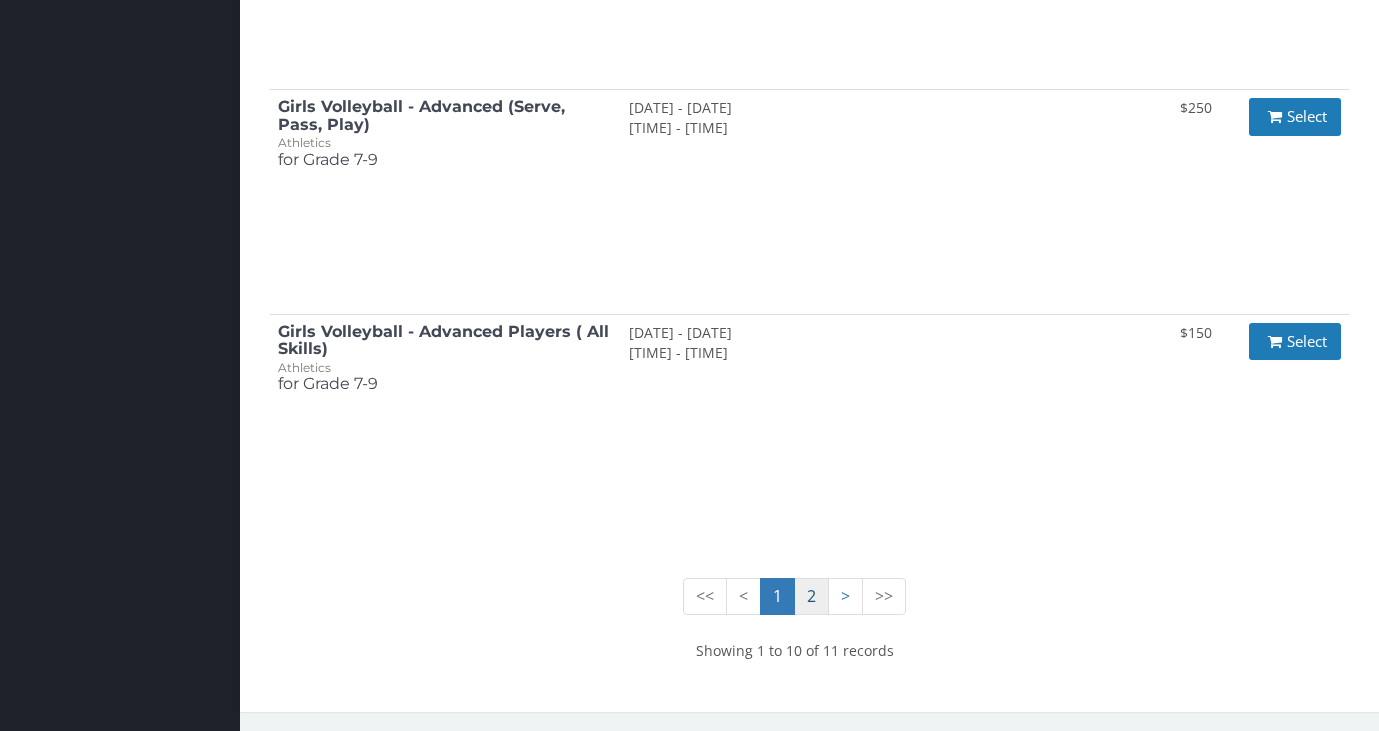 click on "2" at bounding box center (777, 596) 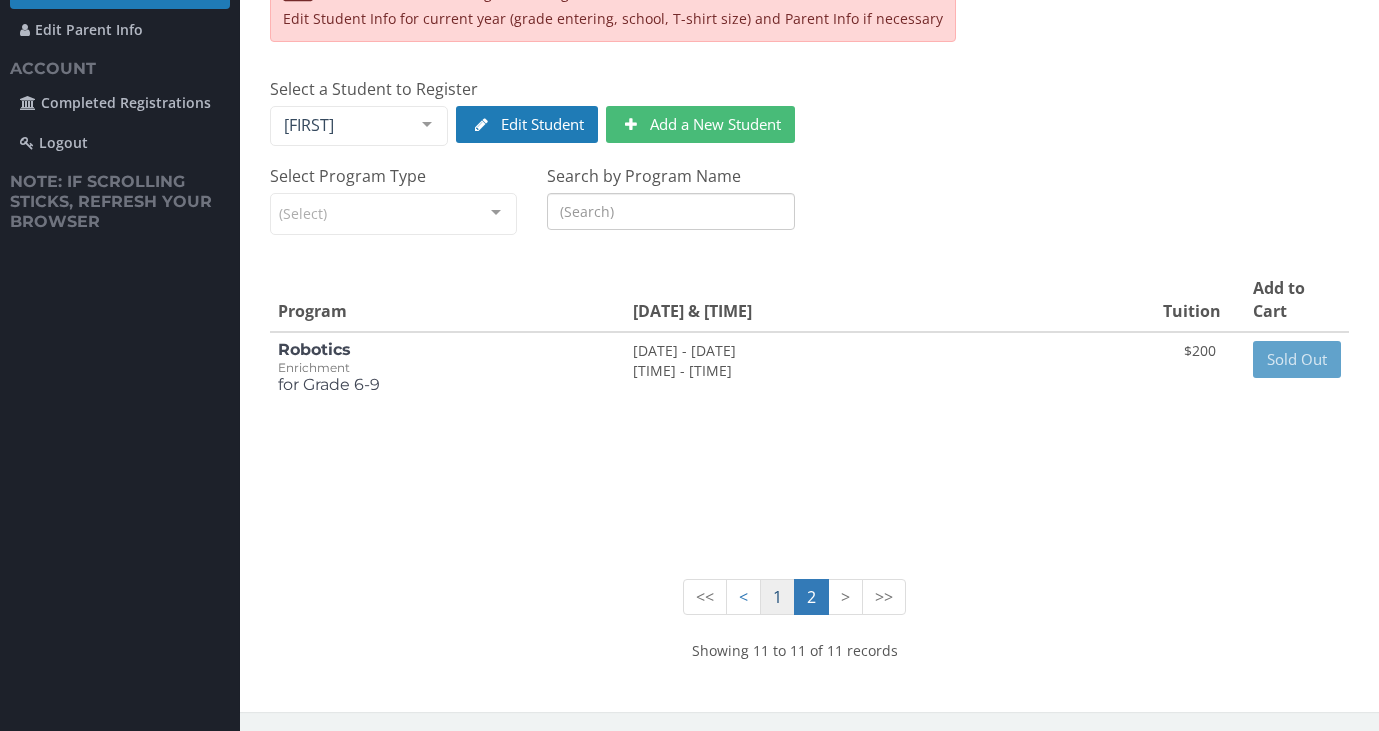 click on "1" at bounding box center (777, 597) 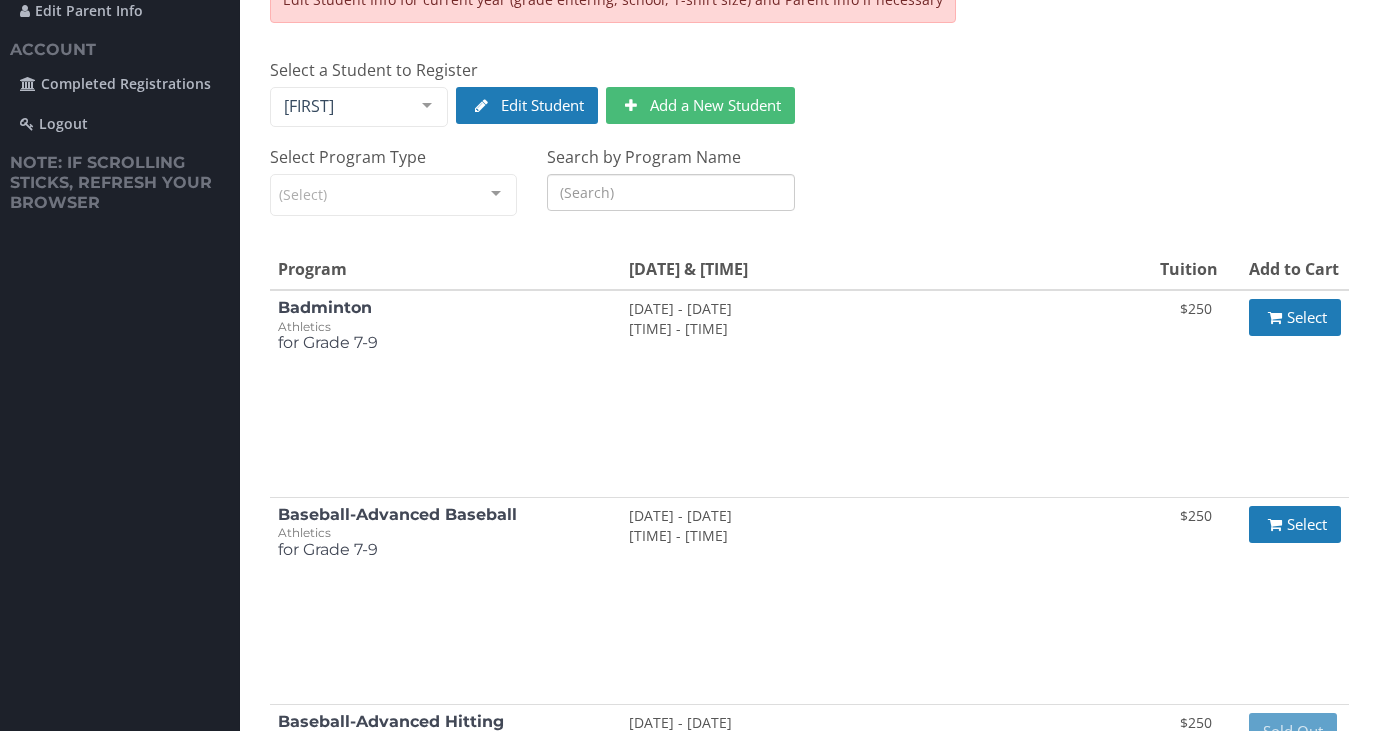 scroll, scrollTop: 0, scrollLeft: 0, axis: both 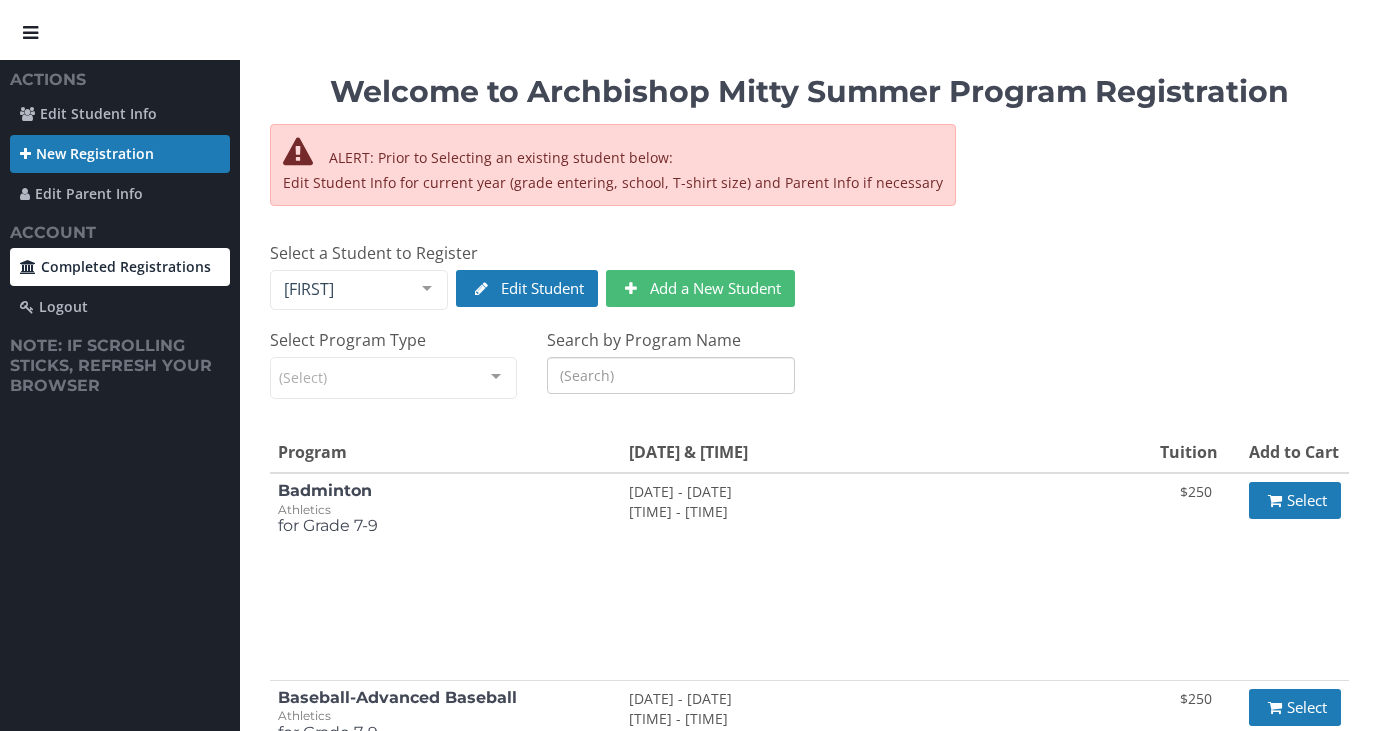 click on "Completed Registrations" at bounding box center [120, 267] 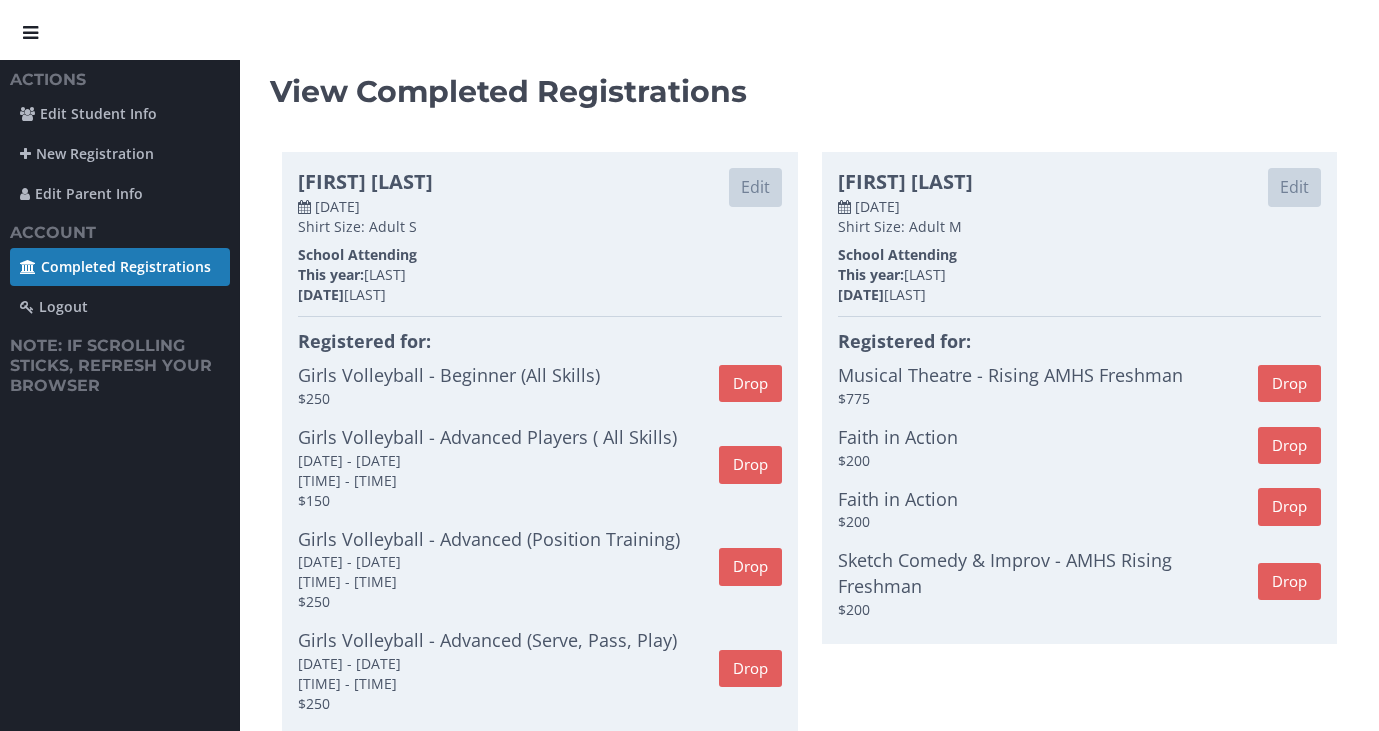 scroll, scrollTop: 70, scrollLeft: 0, axis: vertical 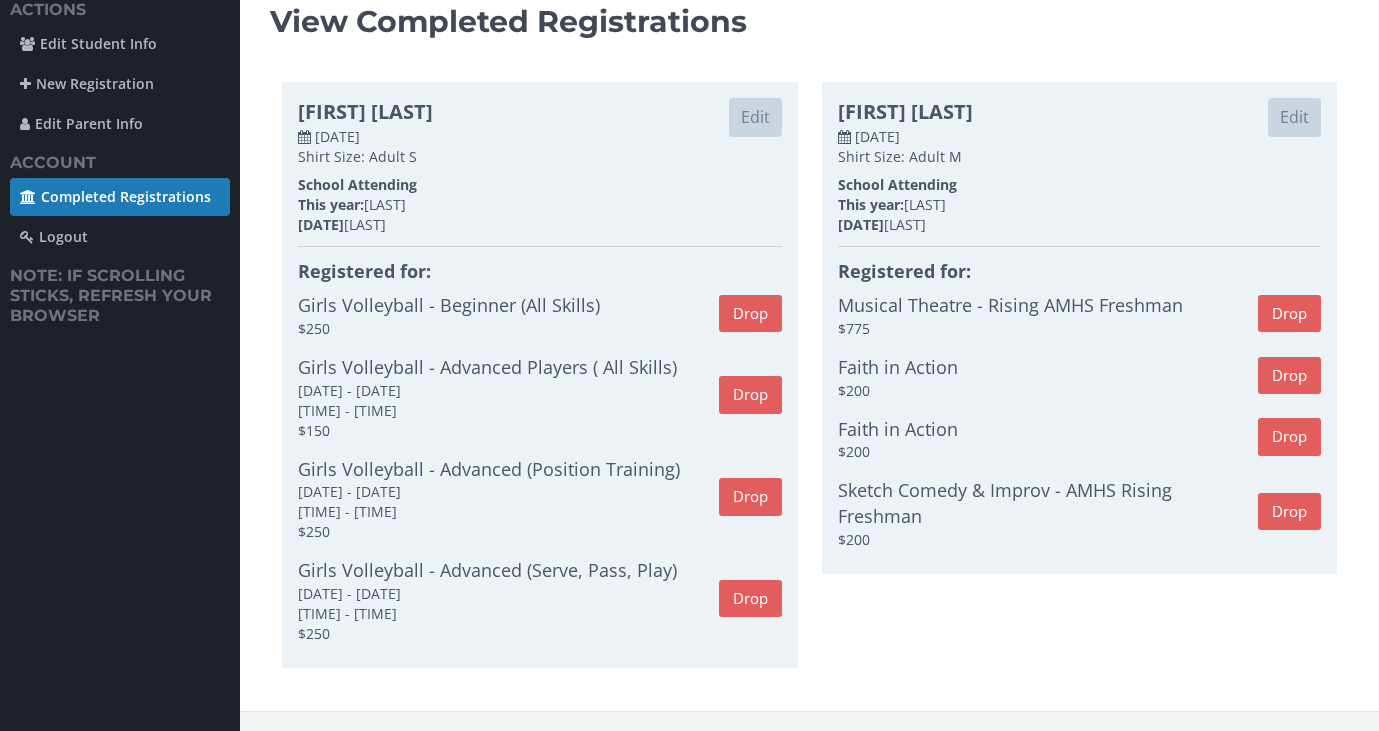 click on "View Completed Registrations" at bounding box center (809, 21) 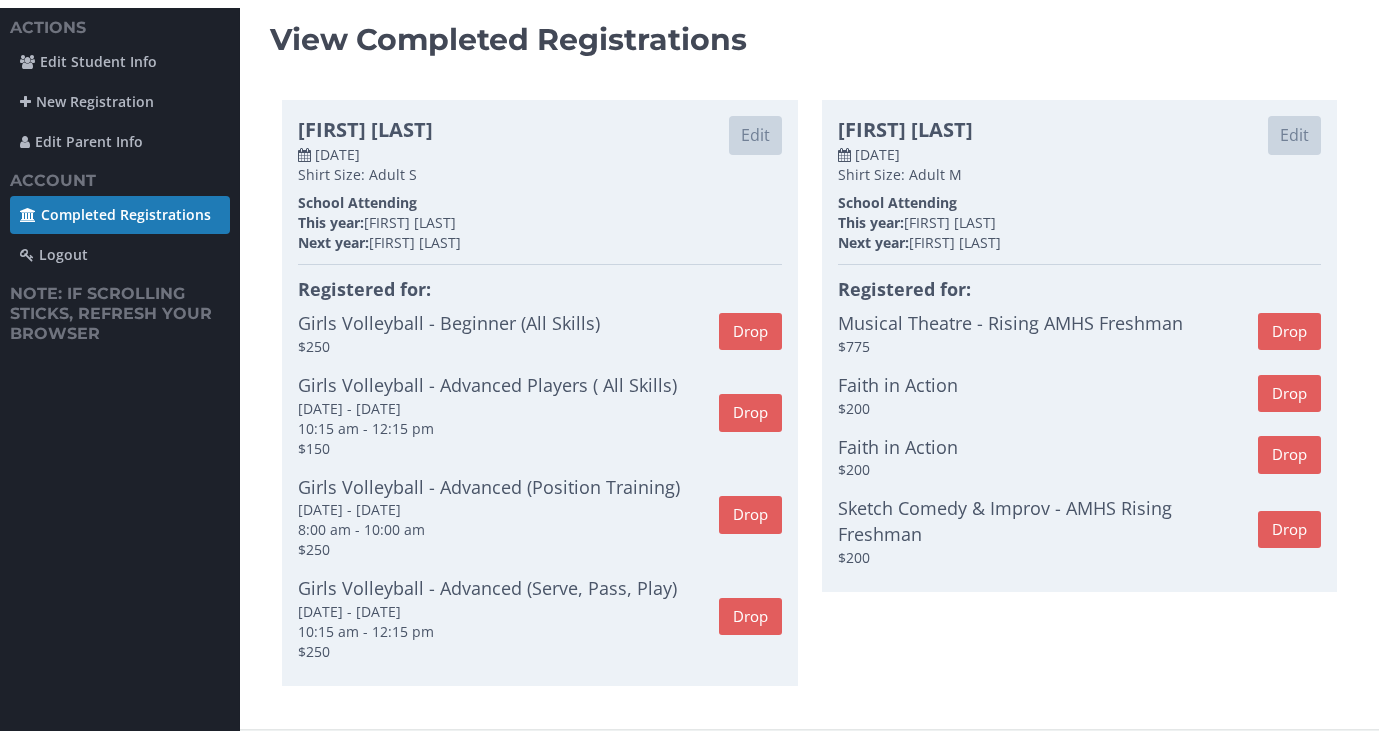 scroll, scrollTop: 0, scrollLeft: 0, axis: both 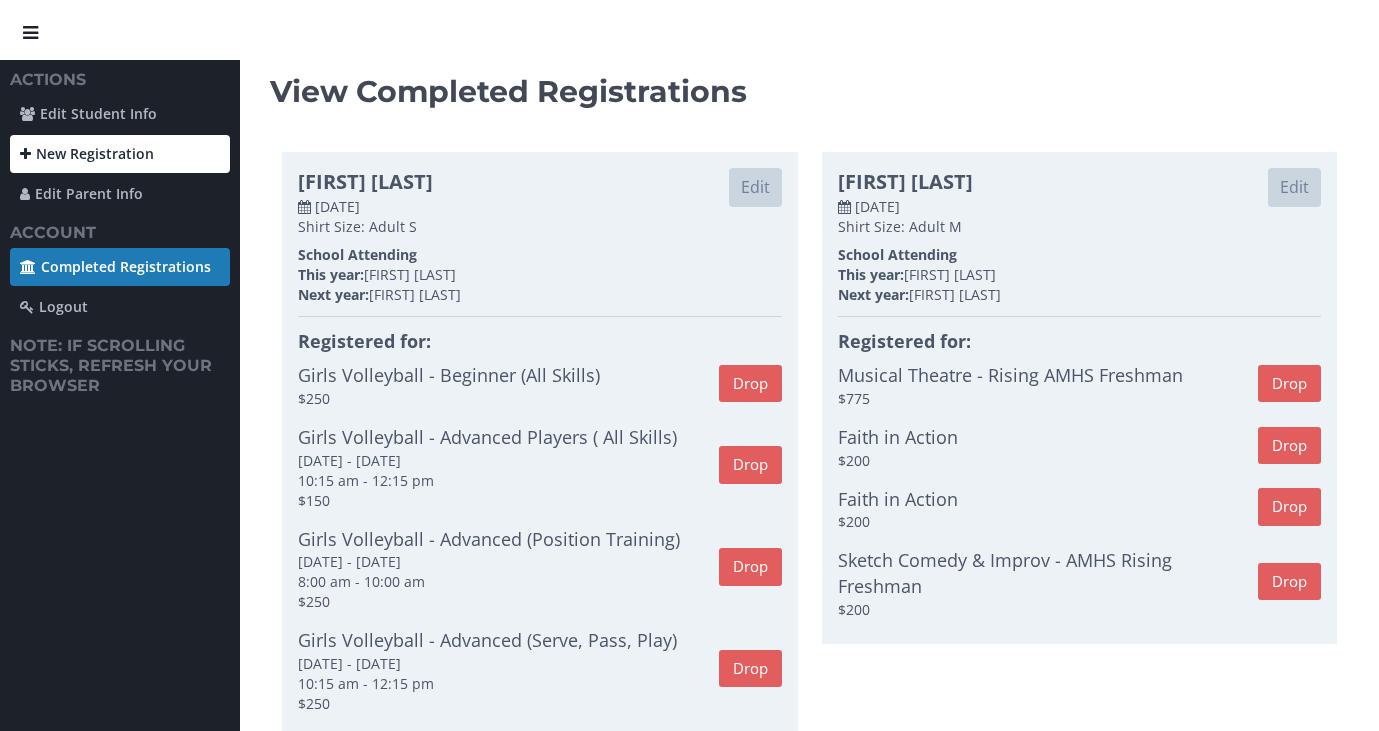 click on "New Registration" at bounding box center (120, 154) 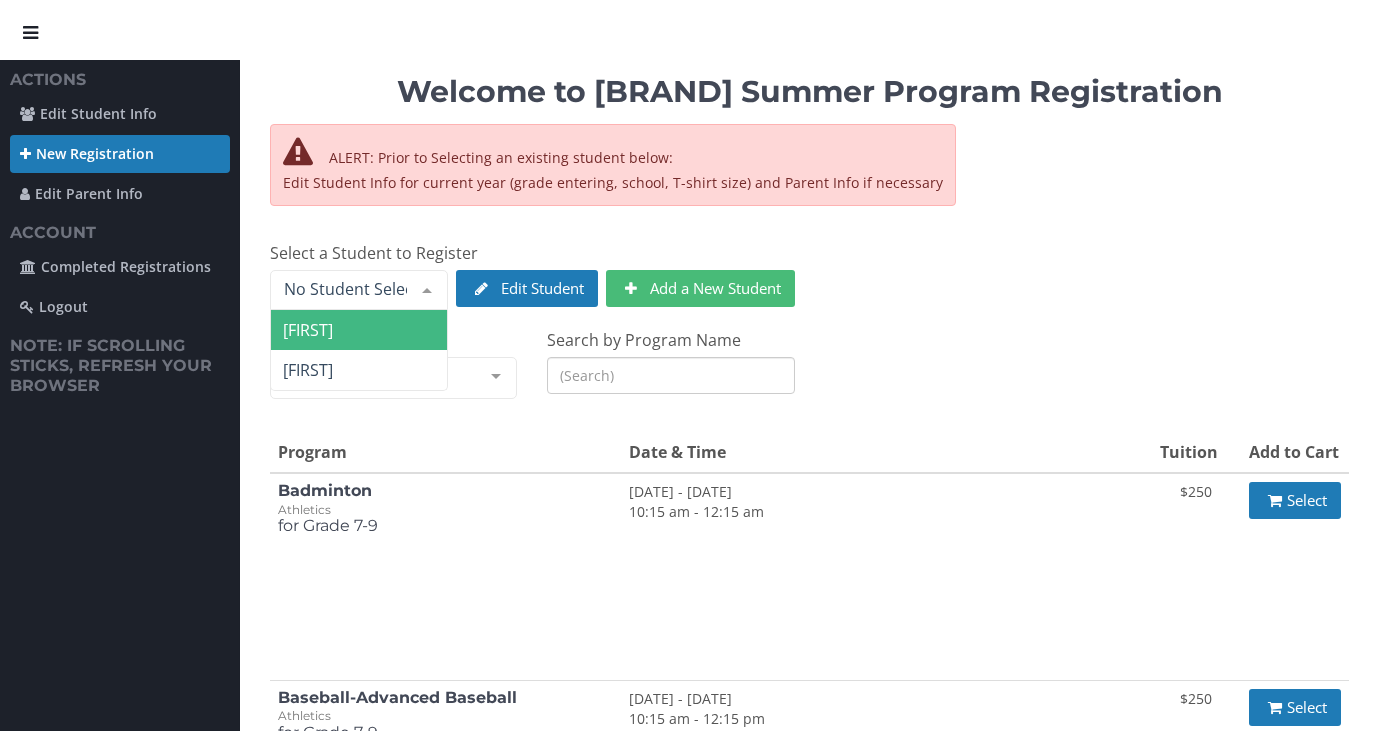 click on "[FIRST]" at bounding box center [308, 330] 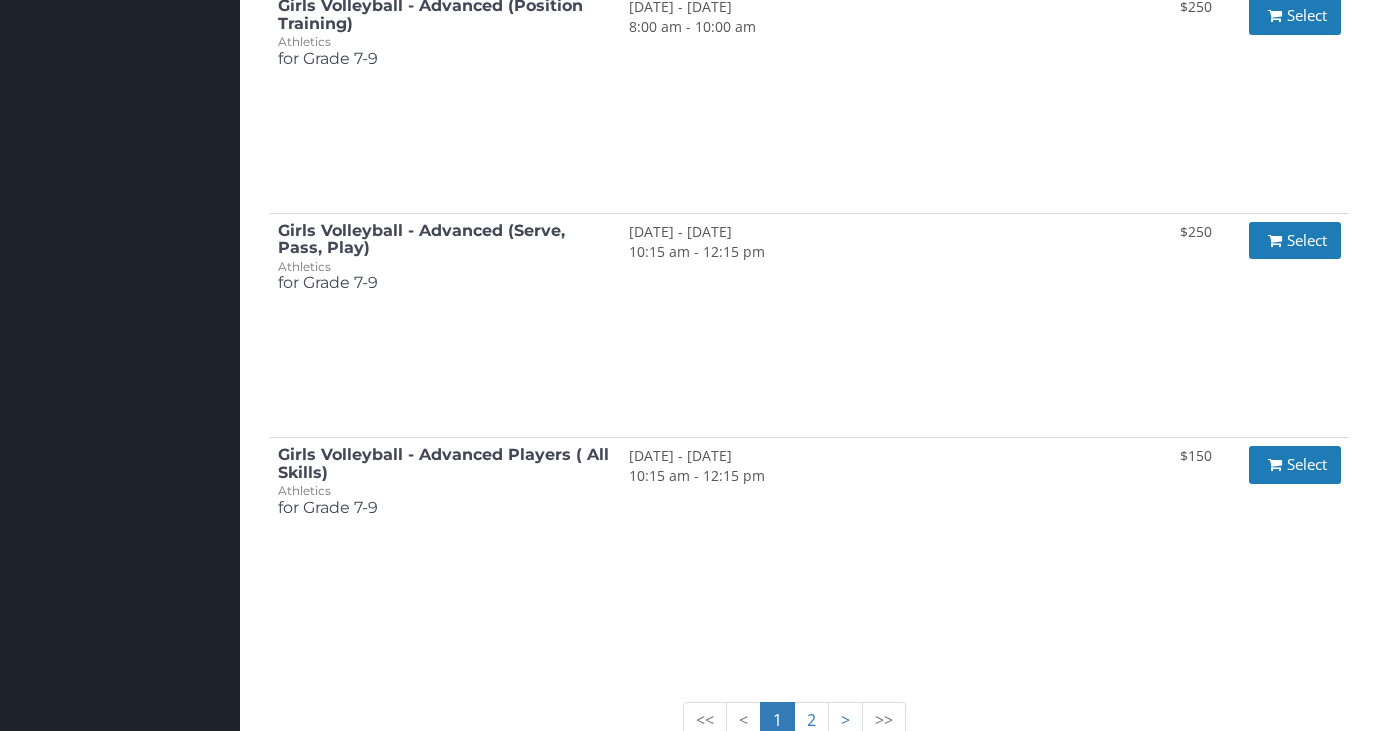 scroll, scrollTop: 2166, scrollLeft: 0, axis: vertical 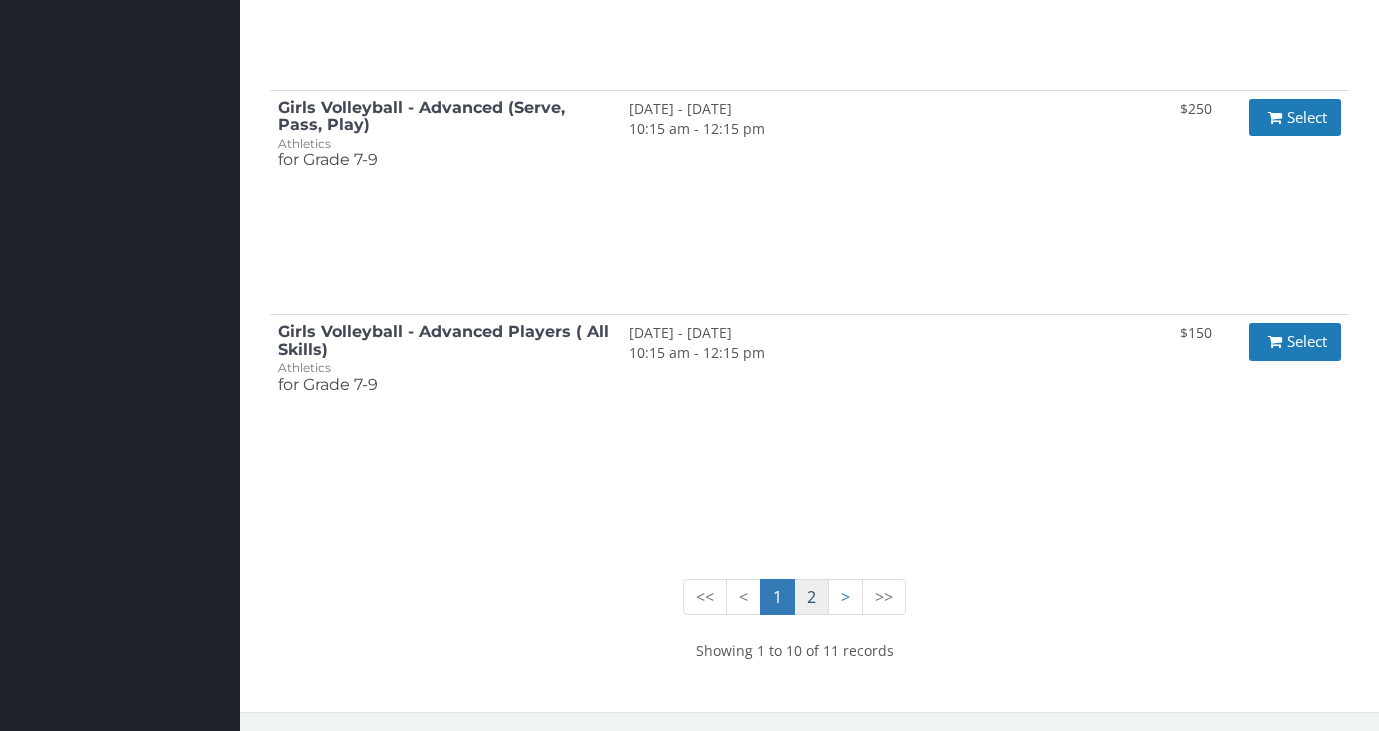 click on "2" at bounding box center [777, 597] 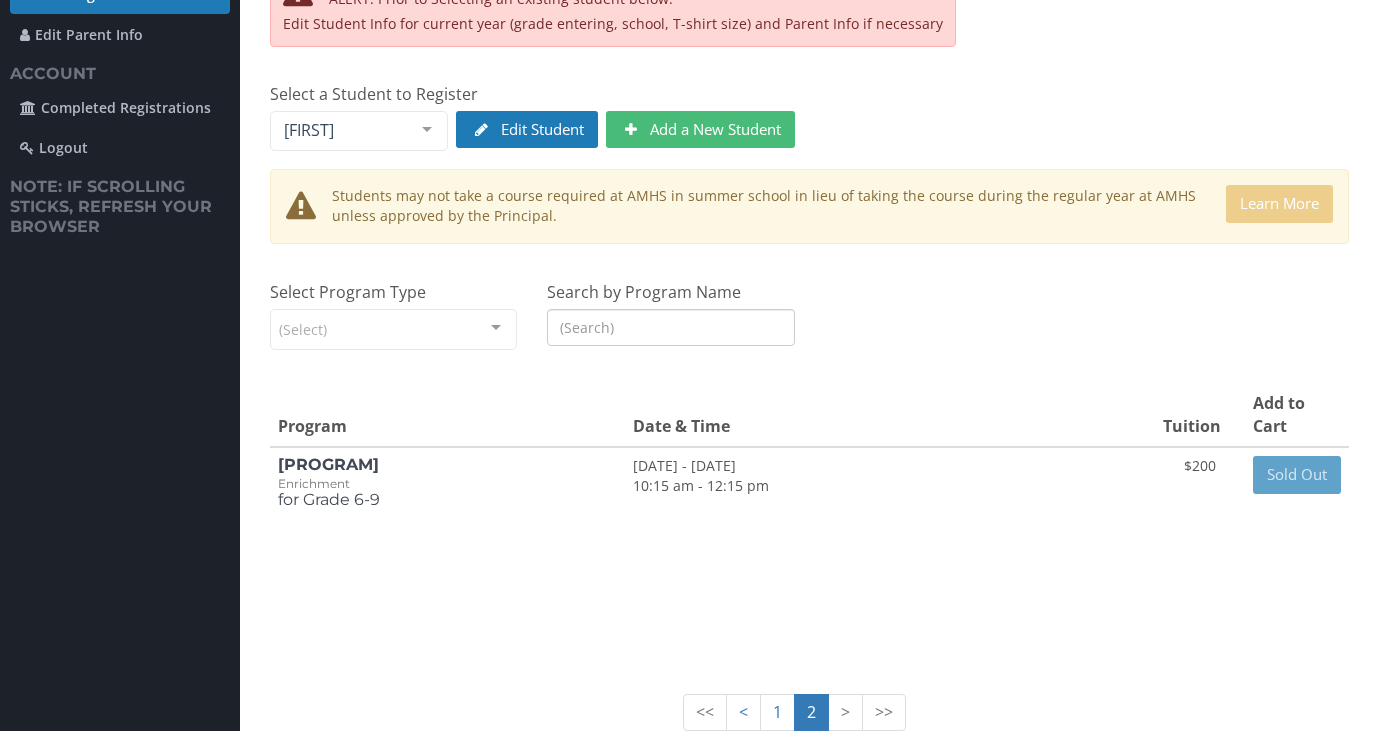 scroll, scrollTop: 0, scrollLeft: 0, axis: both 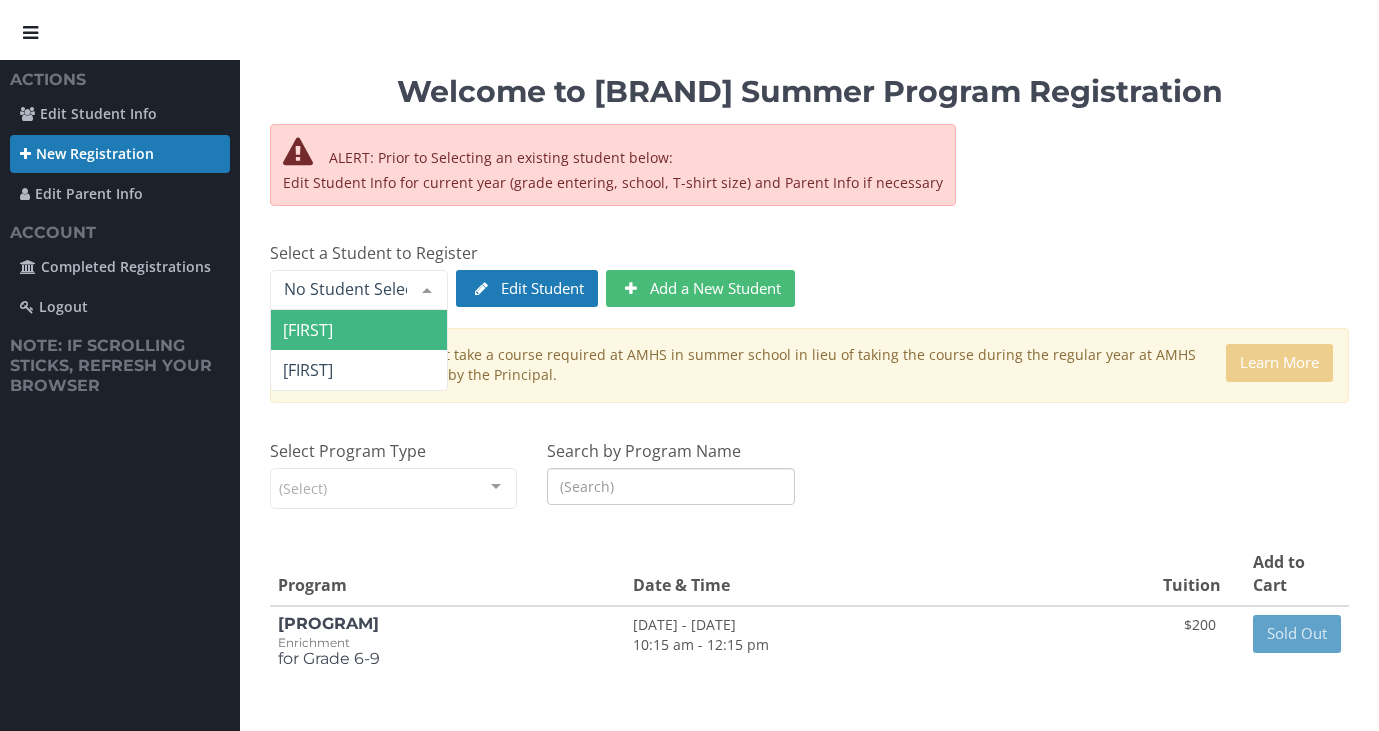 click at bounding box center (427, 290) 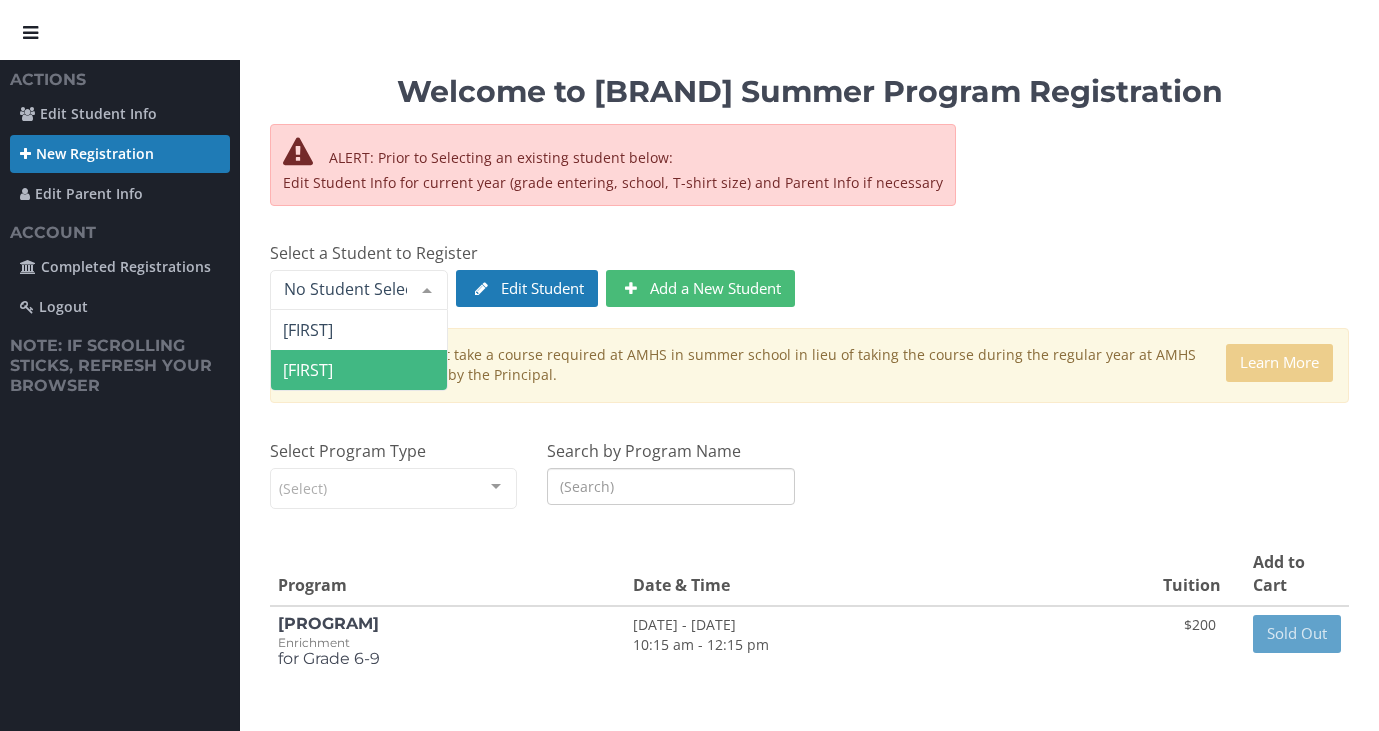 click on "[FIRST]" at bounding box center [359, 370] 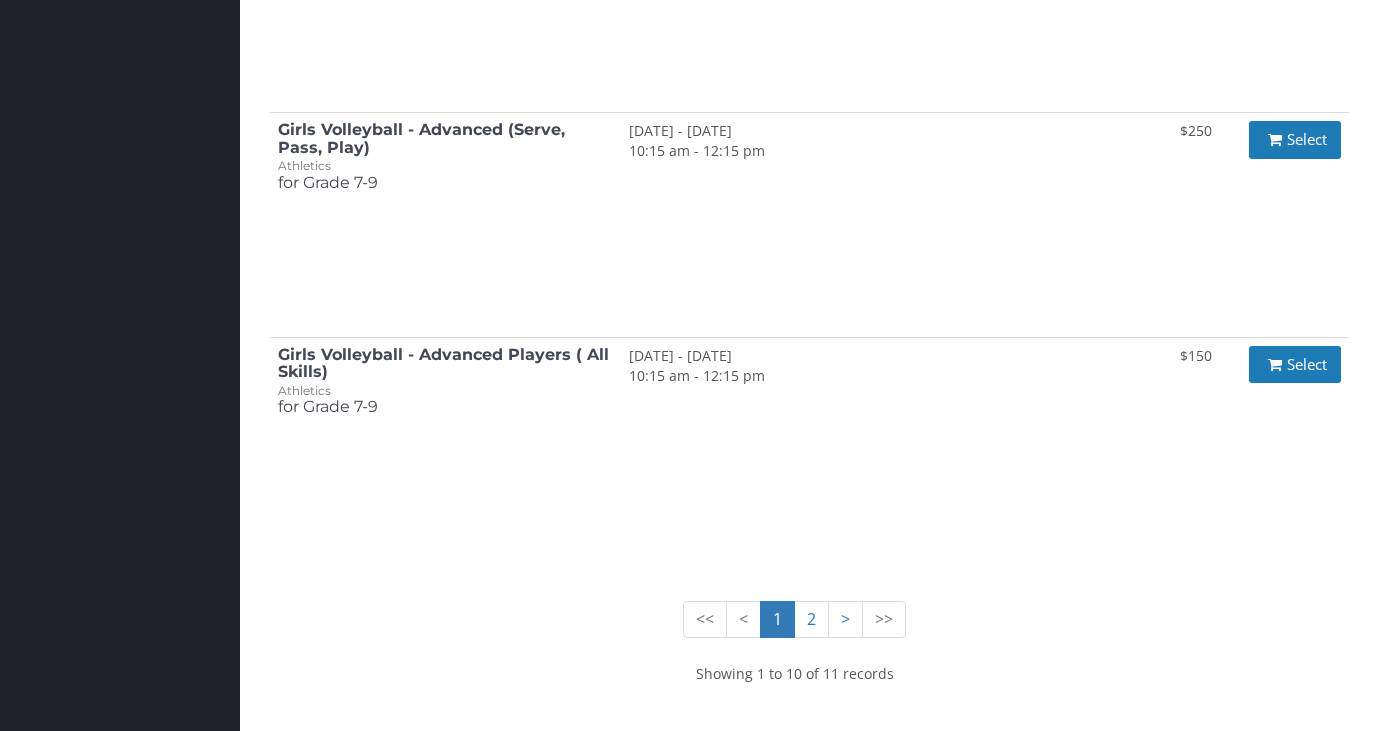 scroll, scrollTop: 2056, scrollLeft: 0, axis: vertical 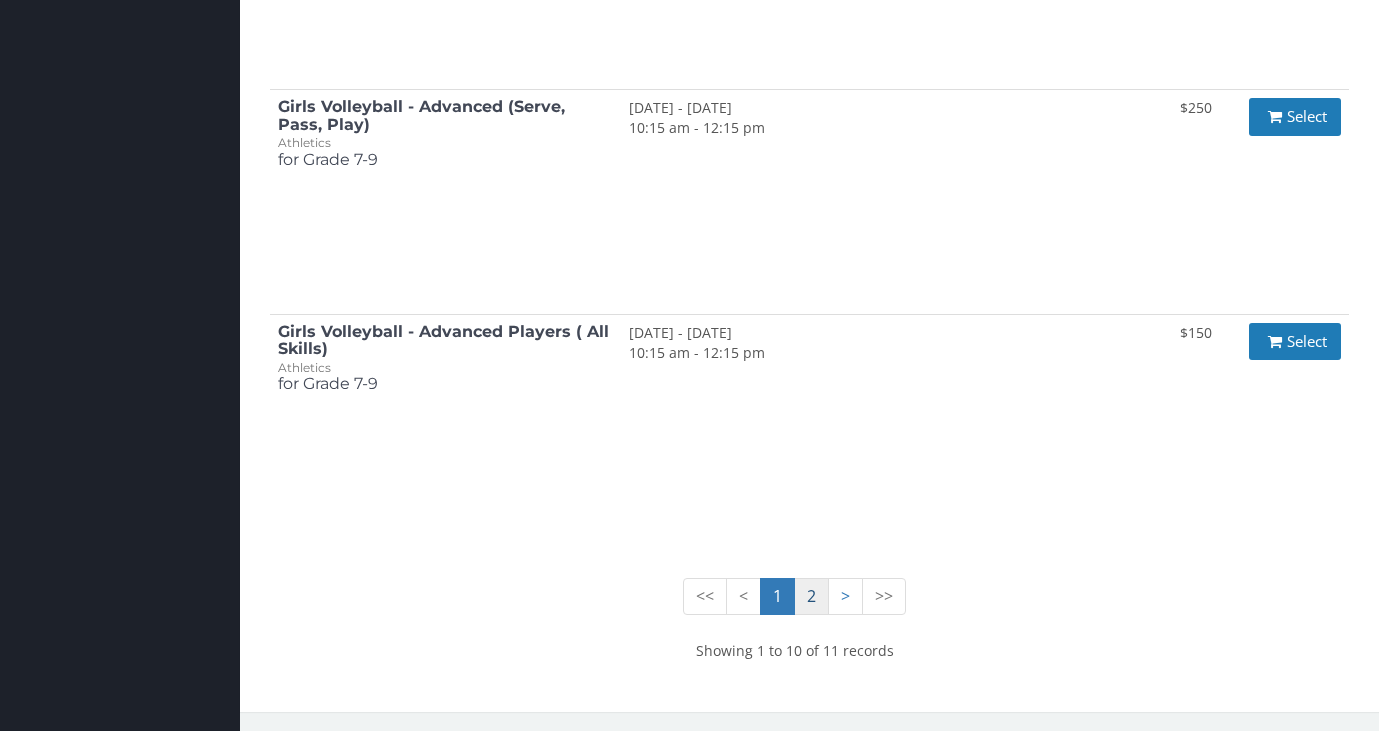click on "2" at bounding box center (777, 596) 